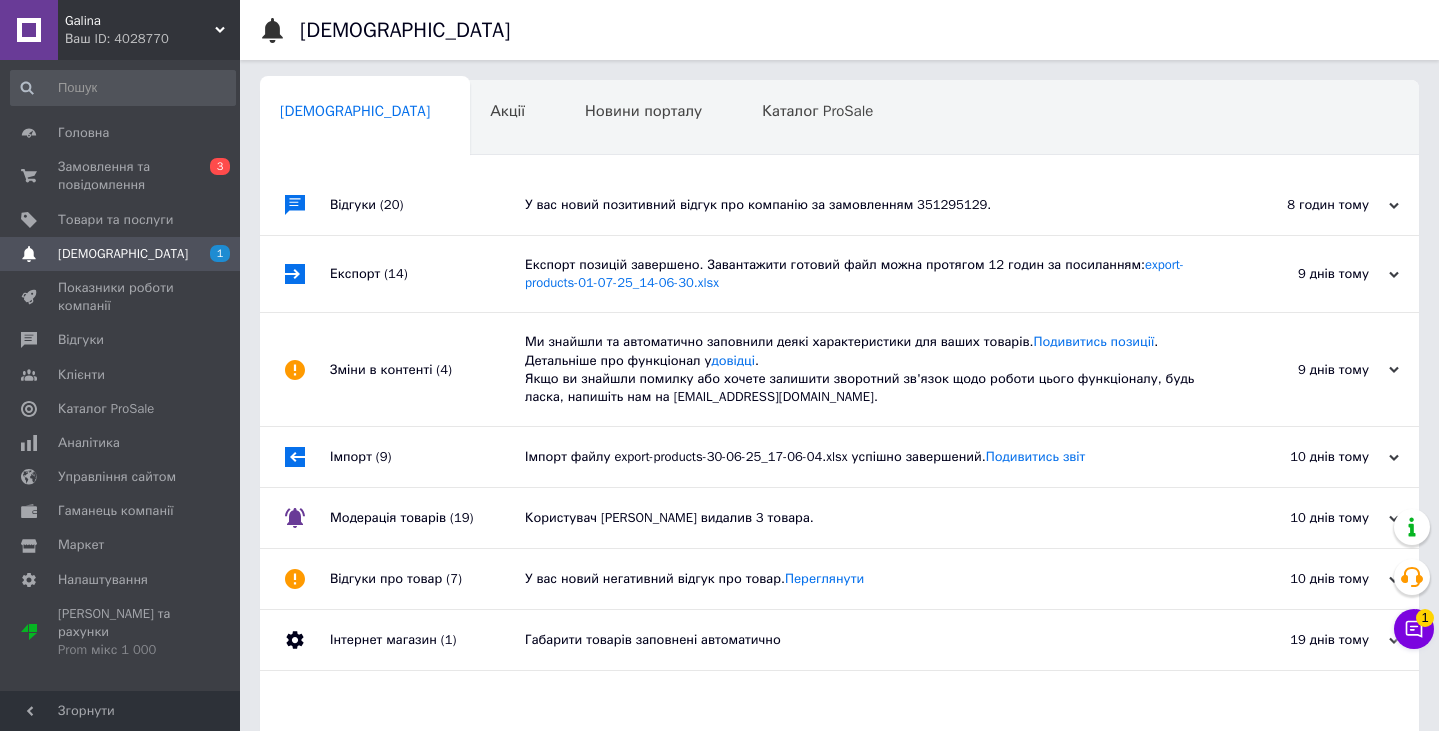 scroll, scrollTop: 0, scrollLeft: 0, axis: both 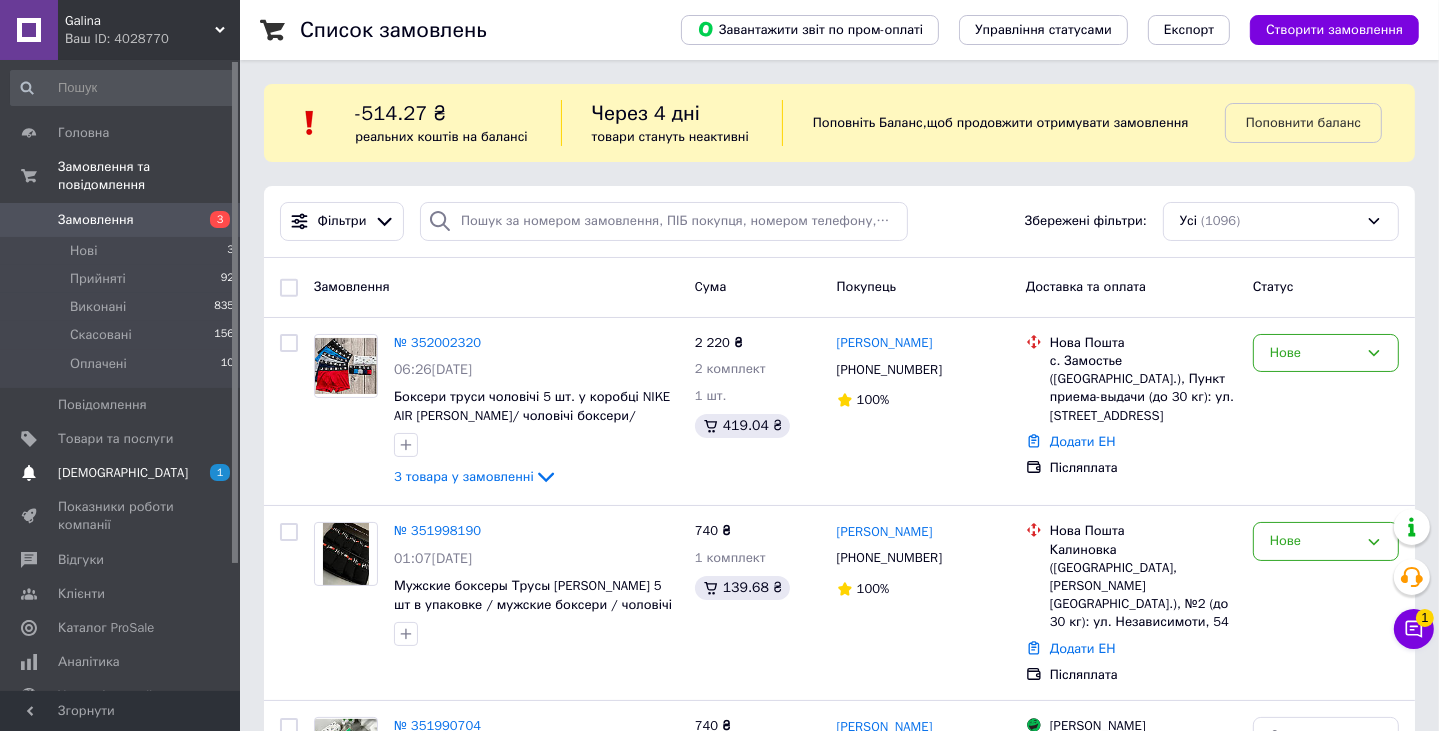 click on "[DEMOGRAPHIC_DATA] 1 0" at bounding box center (123, 473) 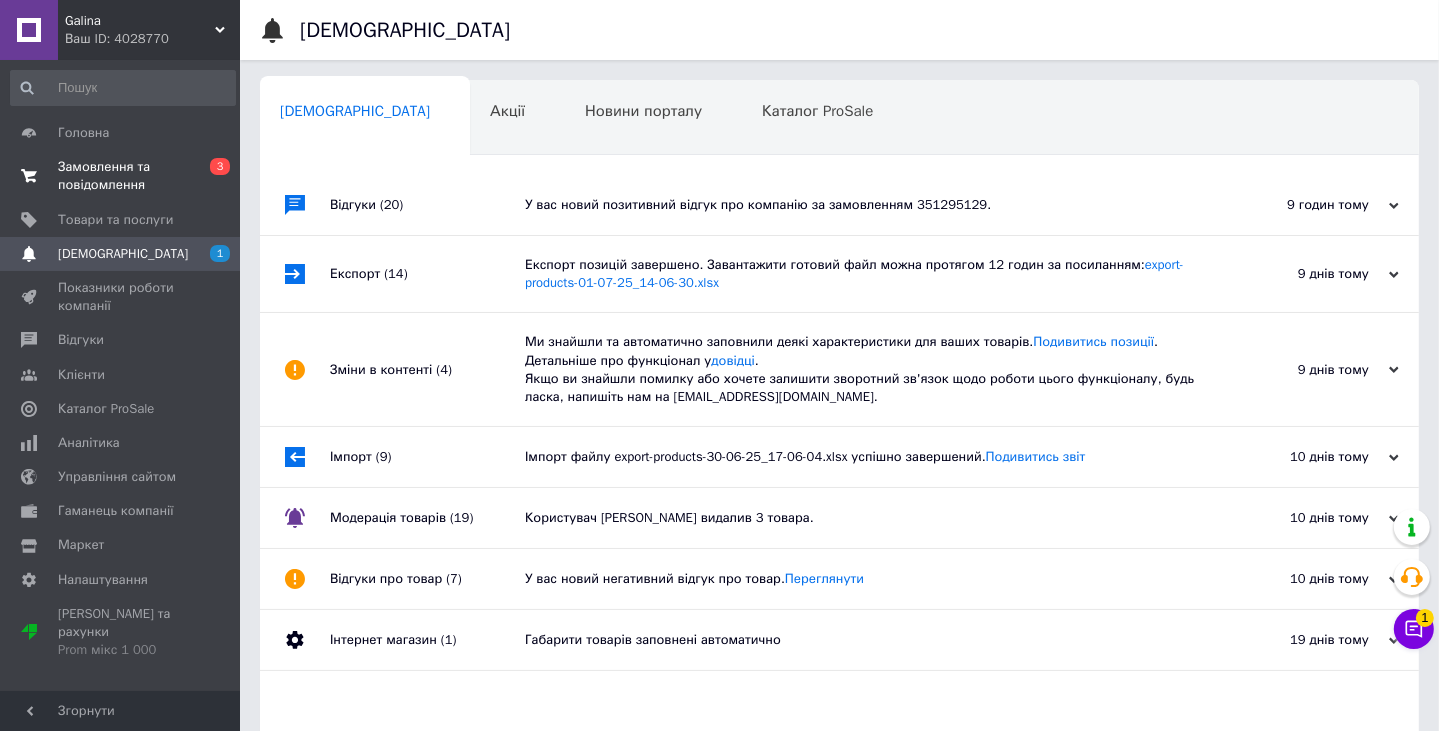 click on "0 3" at bounding box center (212, 176) 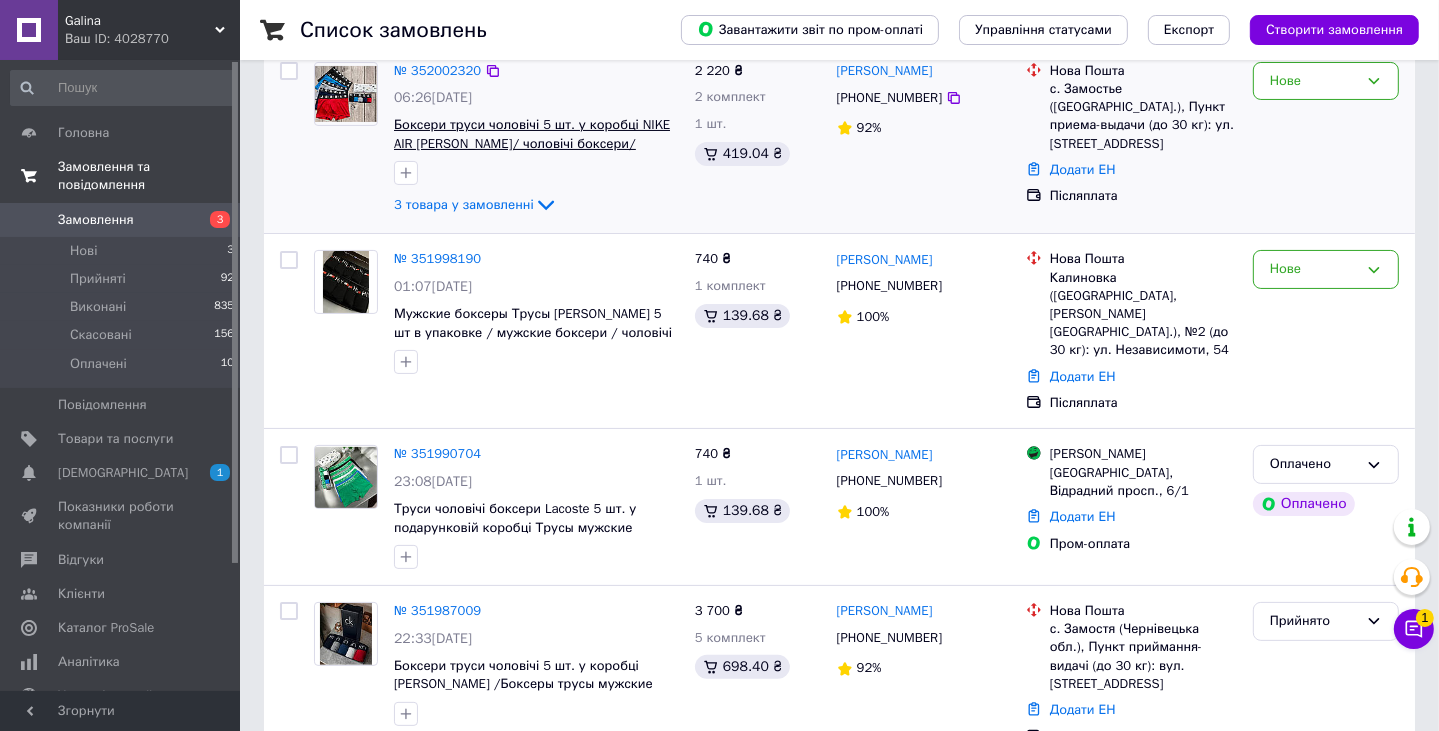 scroll, scrollTop: 300, scrollLeft: 0, axis: vertical 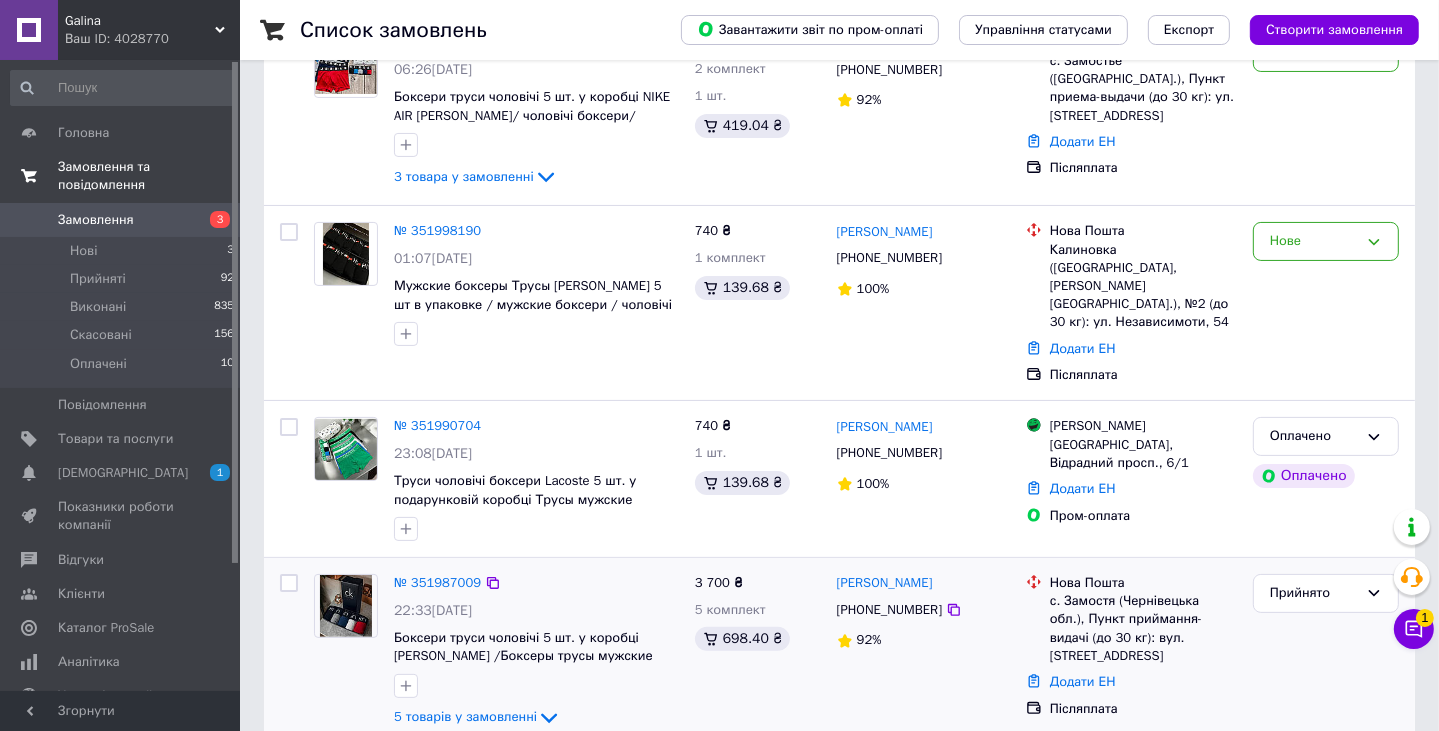 drag, startPoint x: 526, startPoint y: 552, endPoint x: 607, endPoint y: 566, distance: 82.20097 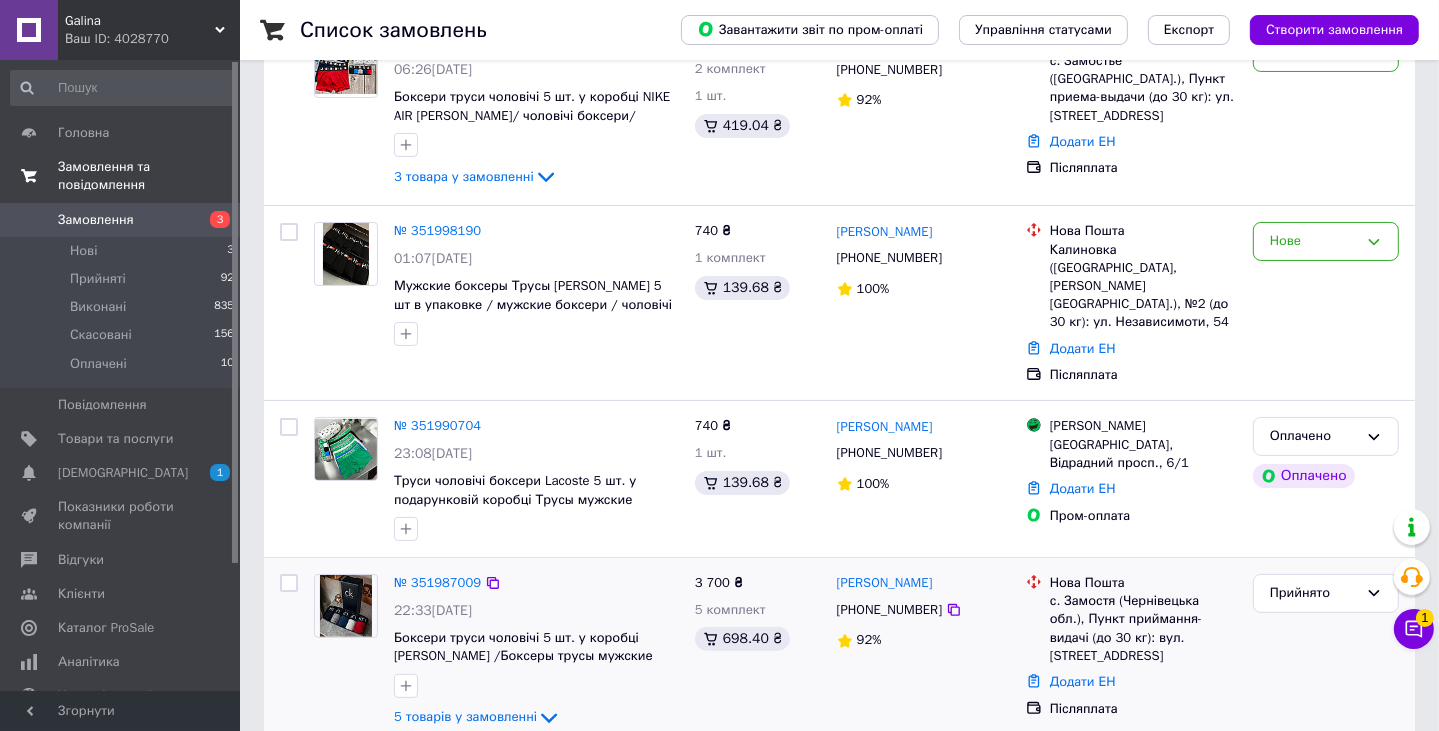 click on "№ 351987009 22:33, 09.07.2025 Боксери труси чоловічі 5 шт. у коробці   Calvin Klein /Боксеры трусы мужские труси спідня білизна  KJU+ 5 товарів у замовленні" at bounding box center (536, 652) 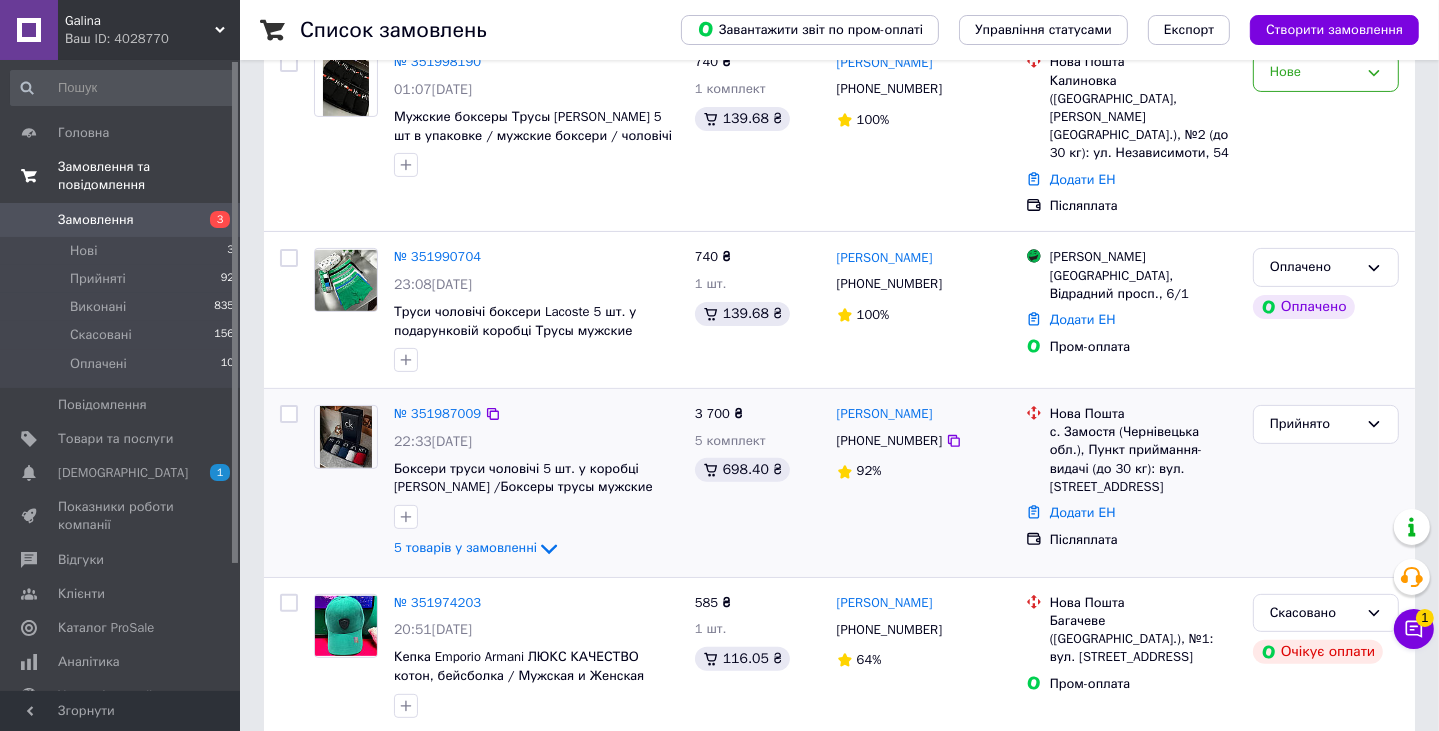 scroll, scrollTop: 500, scrollLeft: 0, axis: vertical 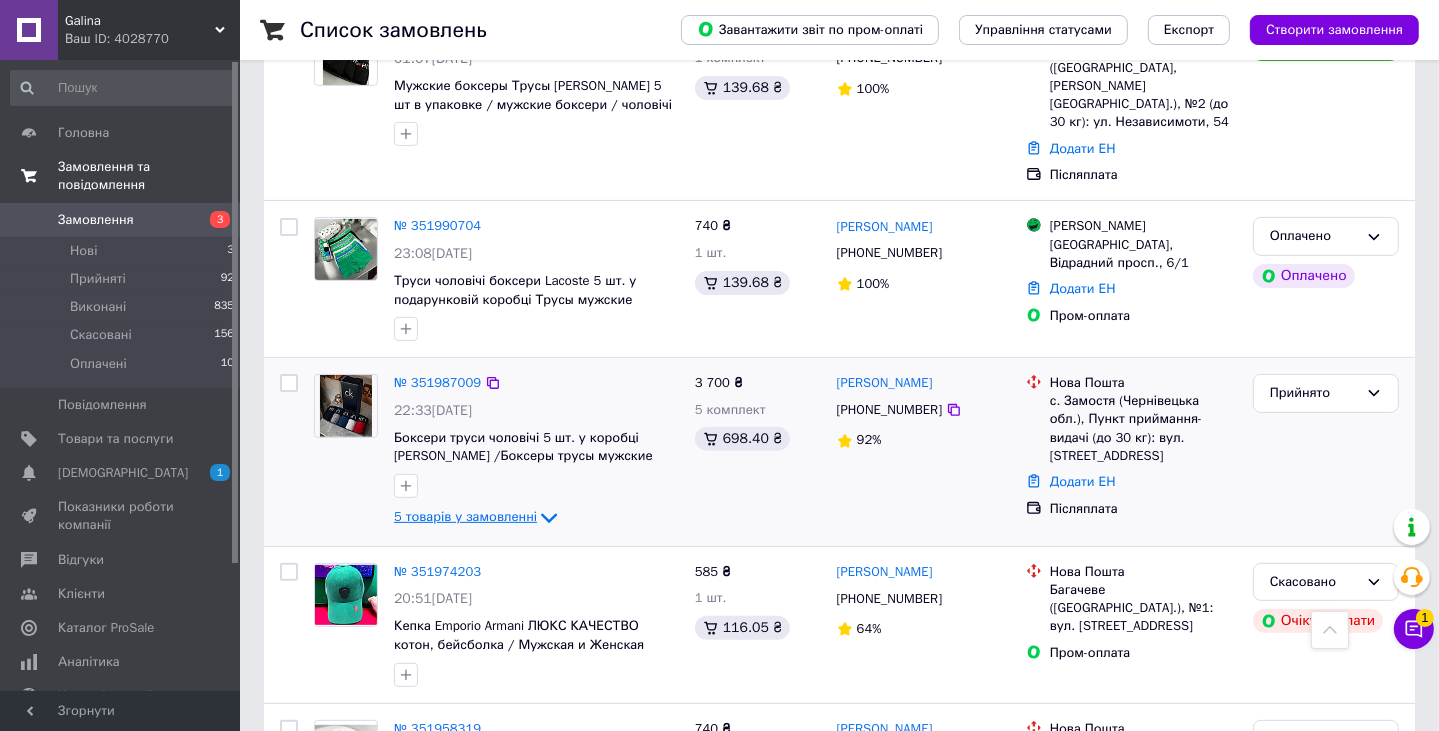 click on "5 товарів у замовленні" at bounding box center [465, 517] 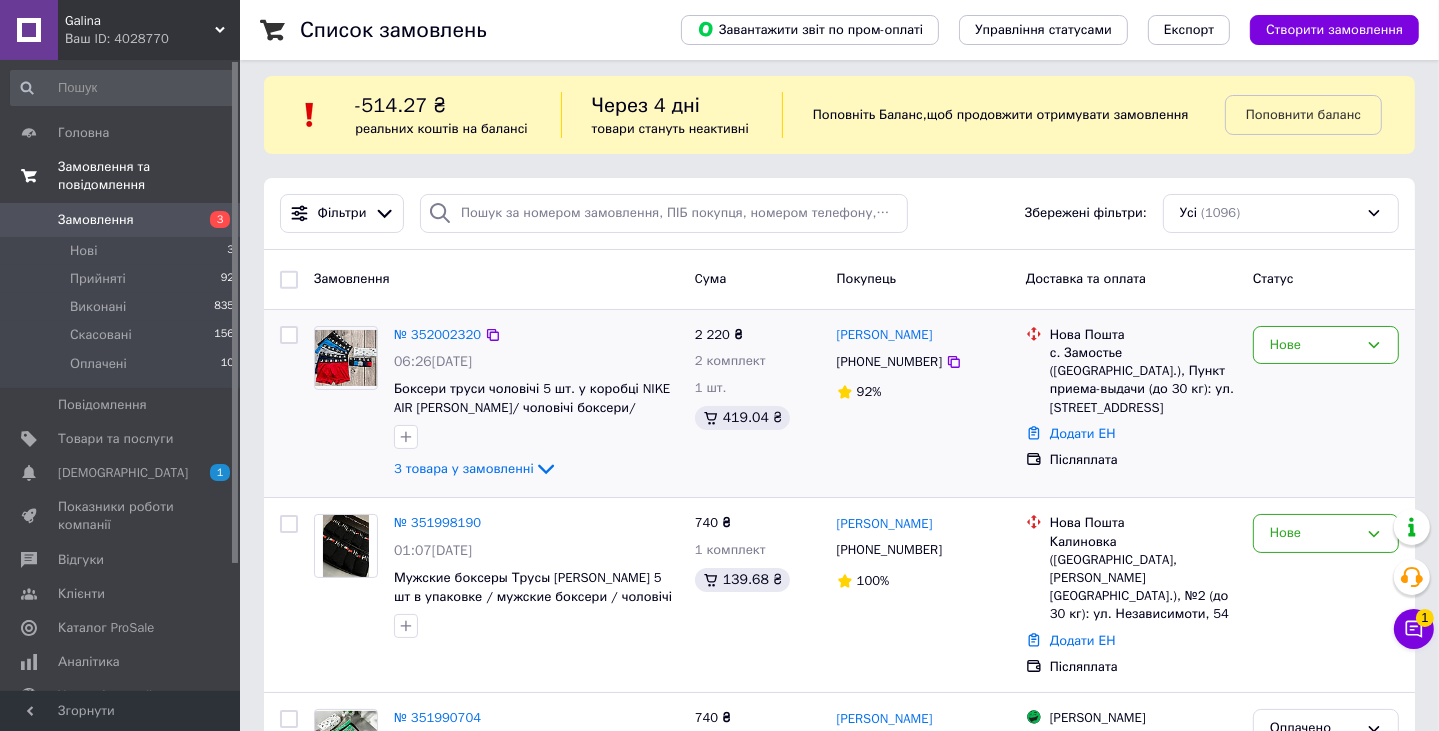 scroll, scrollTop: 0, scrollLeft: 0, axis: both 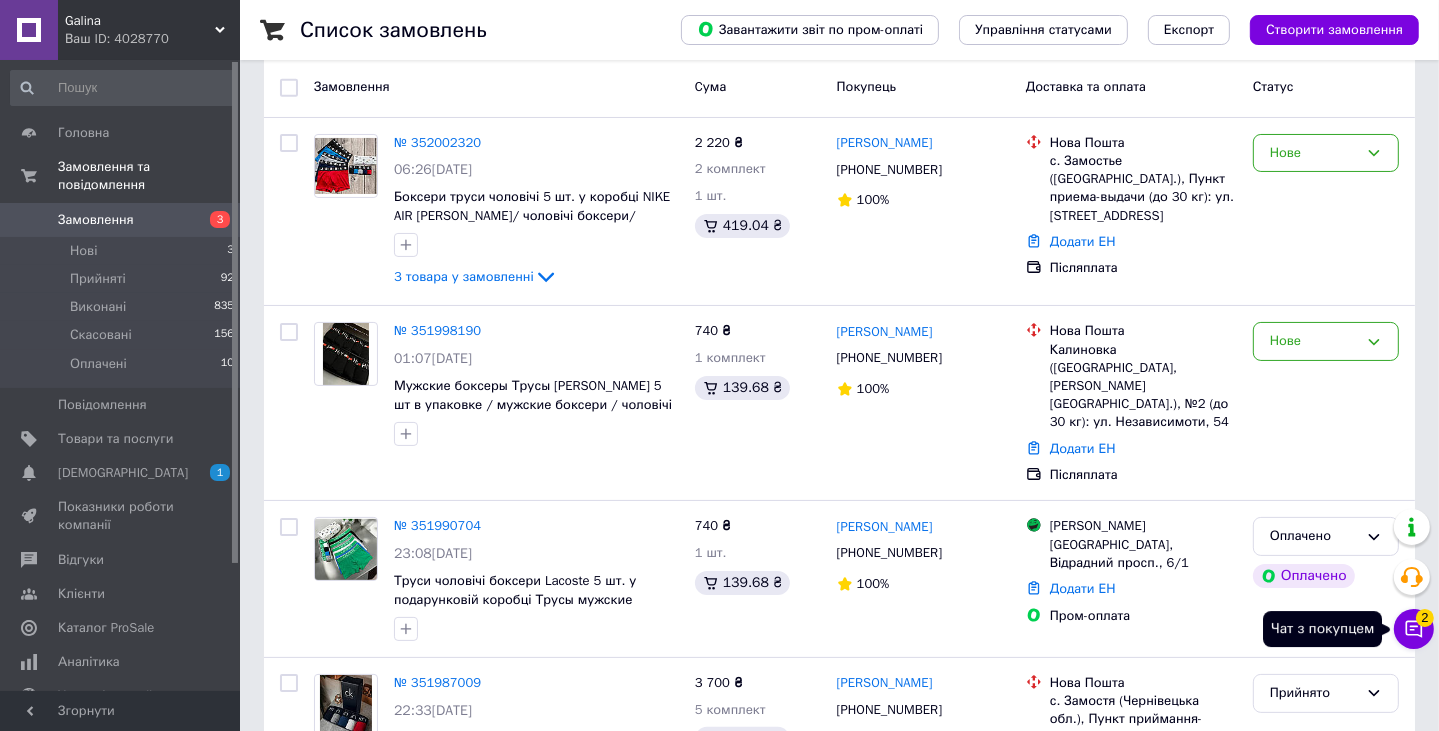 drag, startPoint x: 1426, startPoint y: 628, endPoint x: 1424, endPoint y: 608, distance: 20.09975 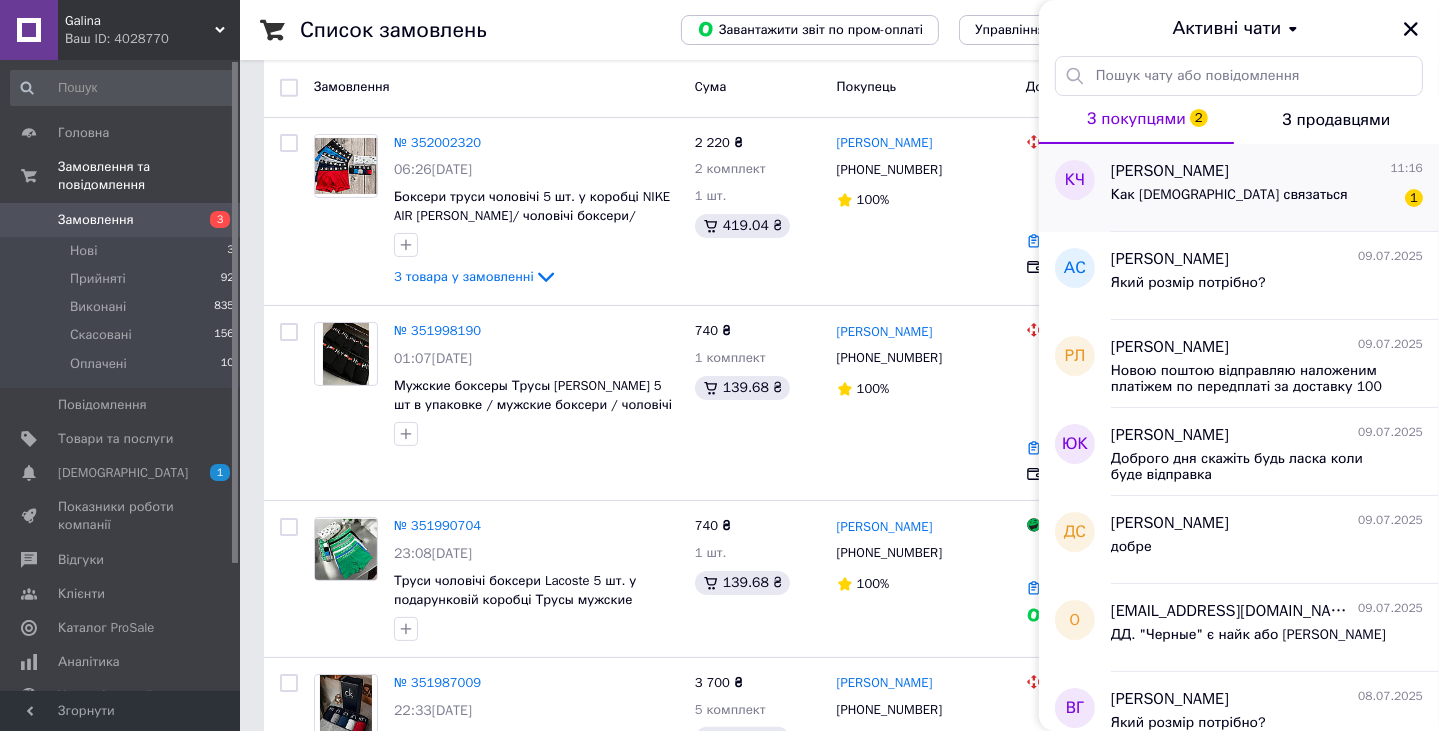 click on "[PERSON_NAME]" at bounding box center [1170, 171] 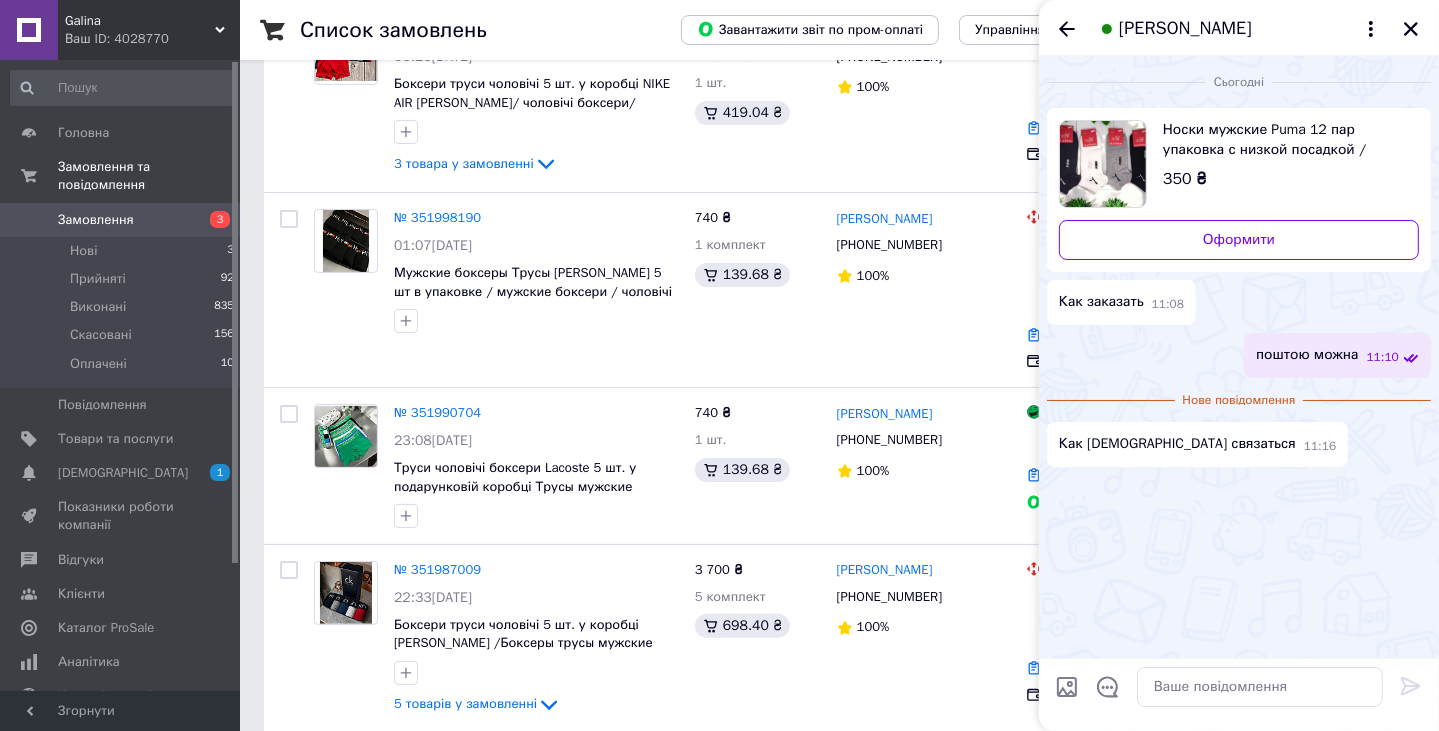scroll, scrollTop: 400, scrollLeft: 0, axis: vertical 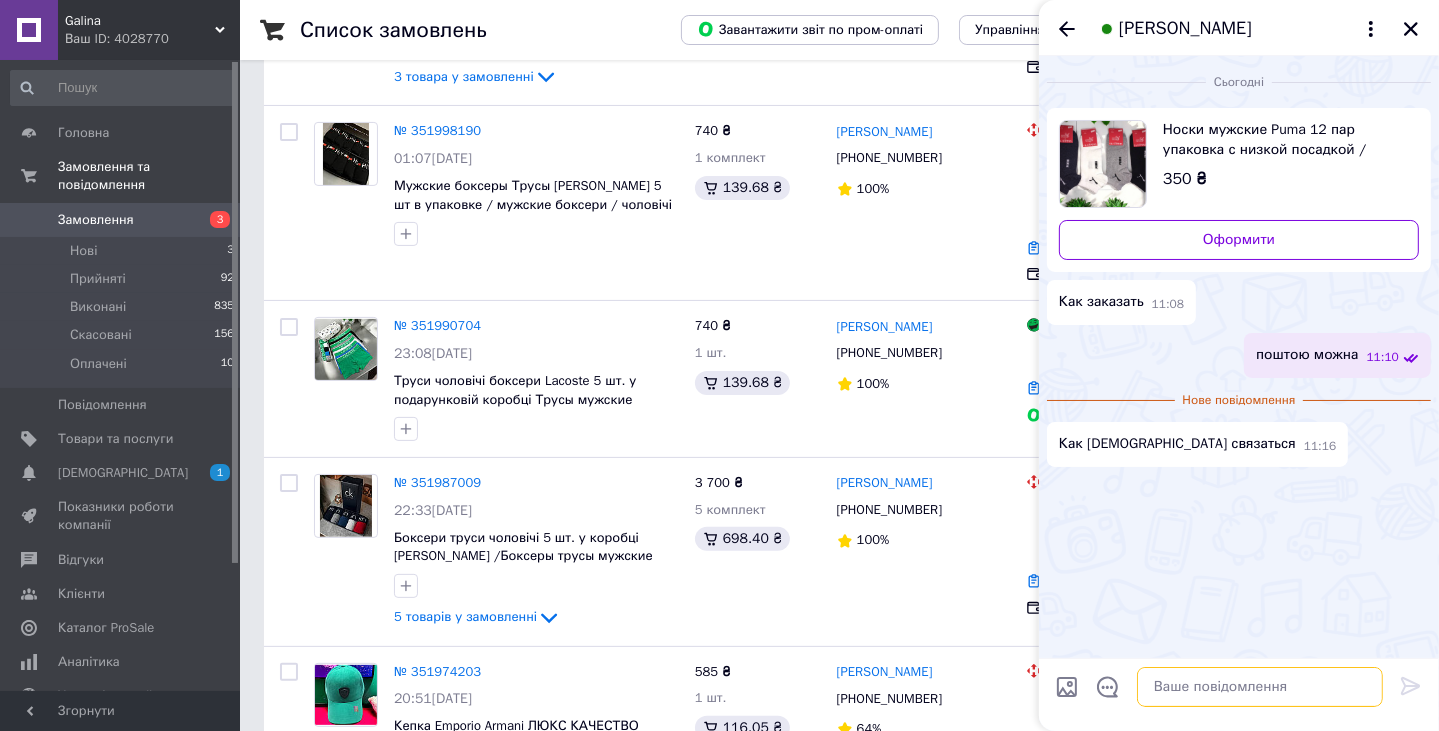 click at bounding box center (1260, 687) 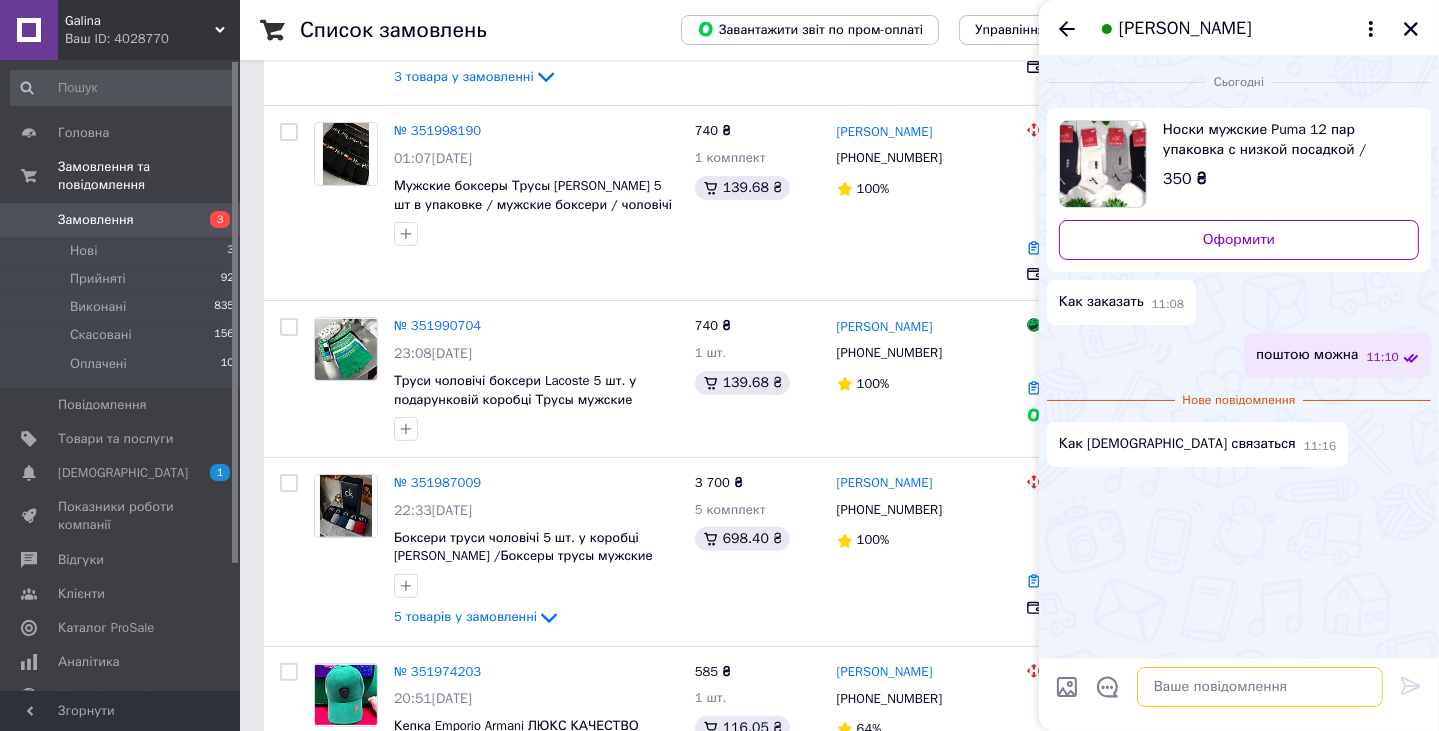 click at bounding box center (1260, 687) 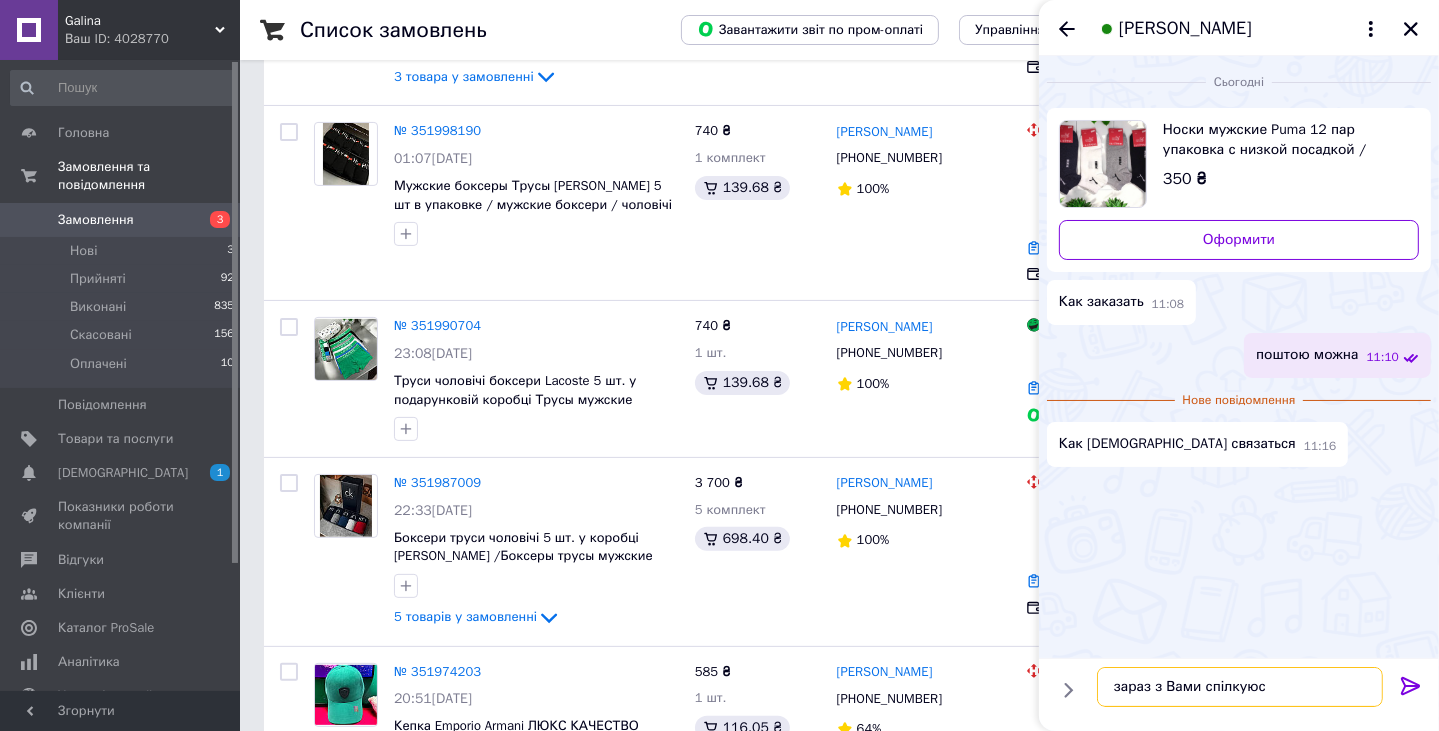 type on "зараз з Вами спілкуюся" 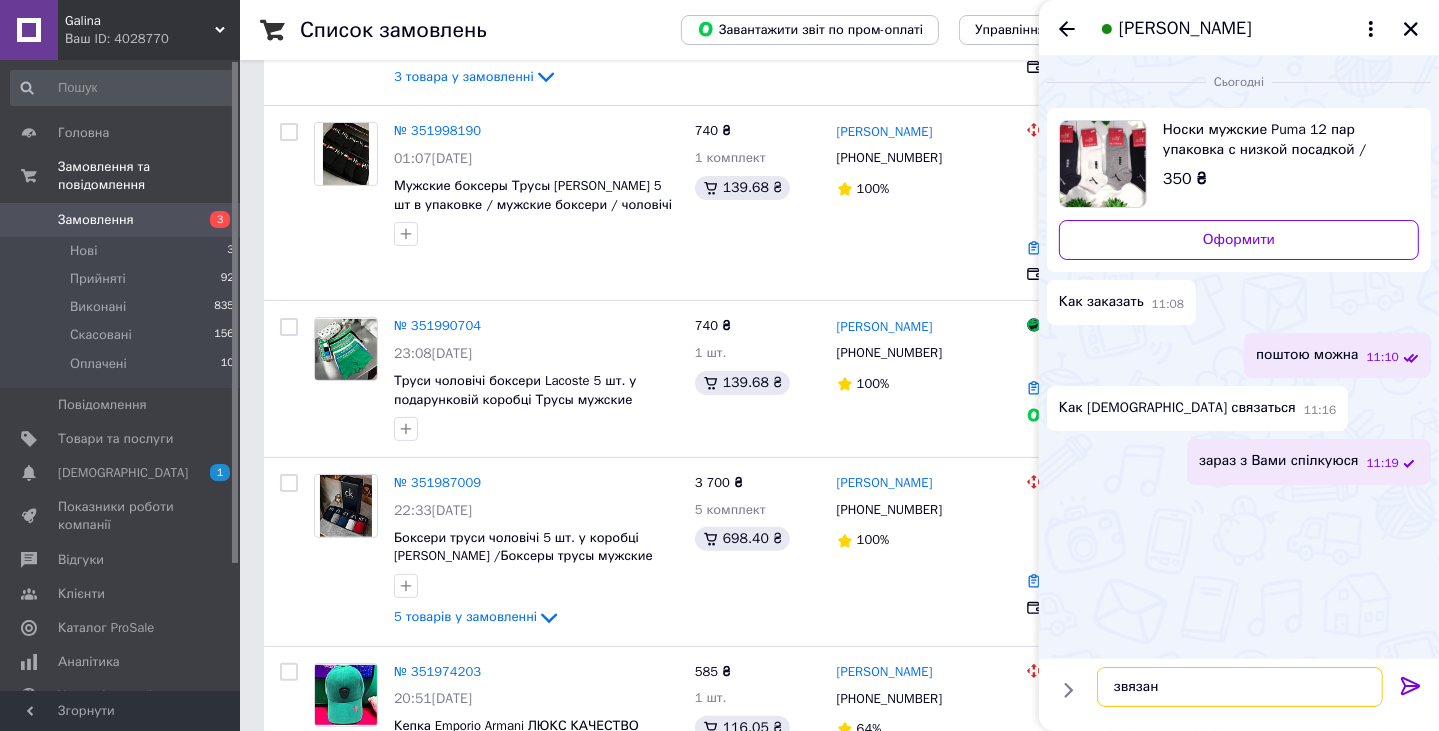 type on "звязані" 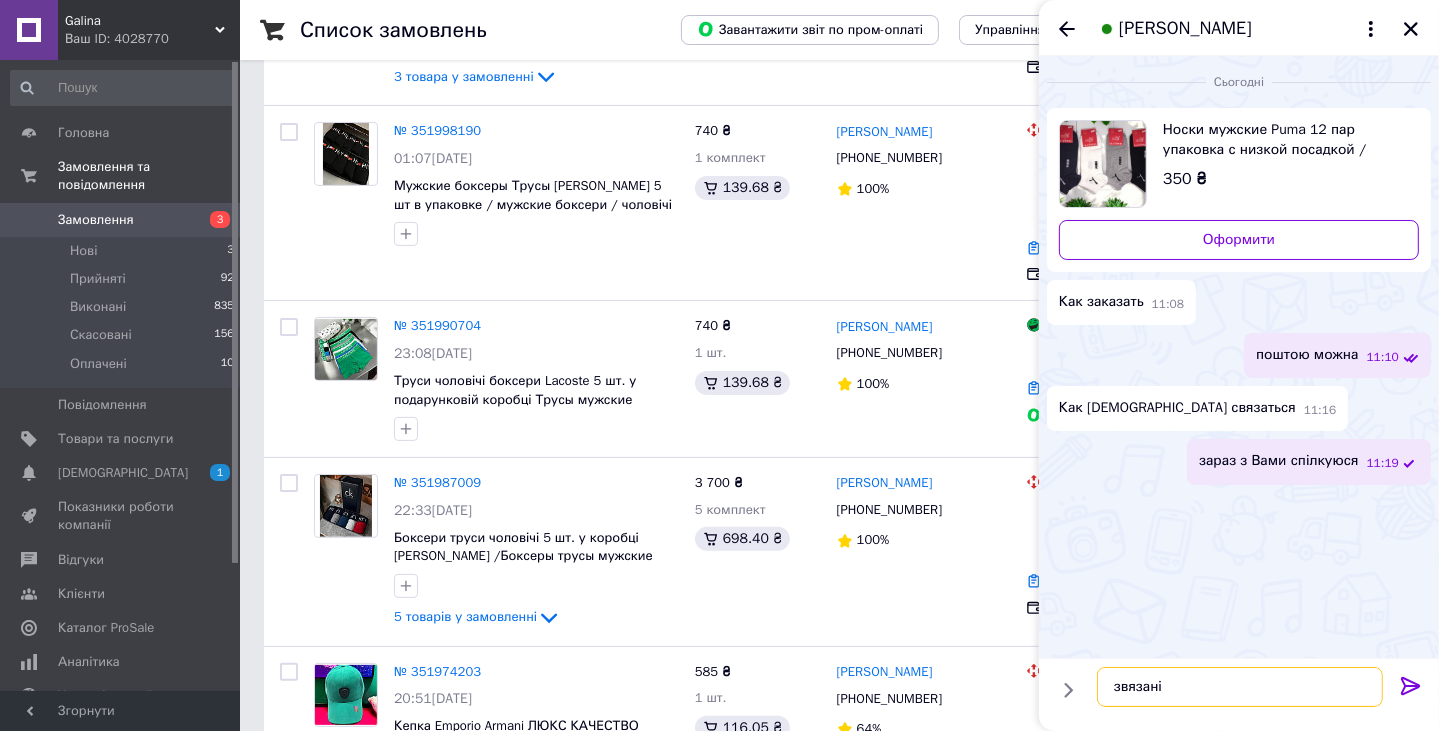 type 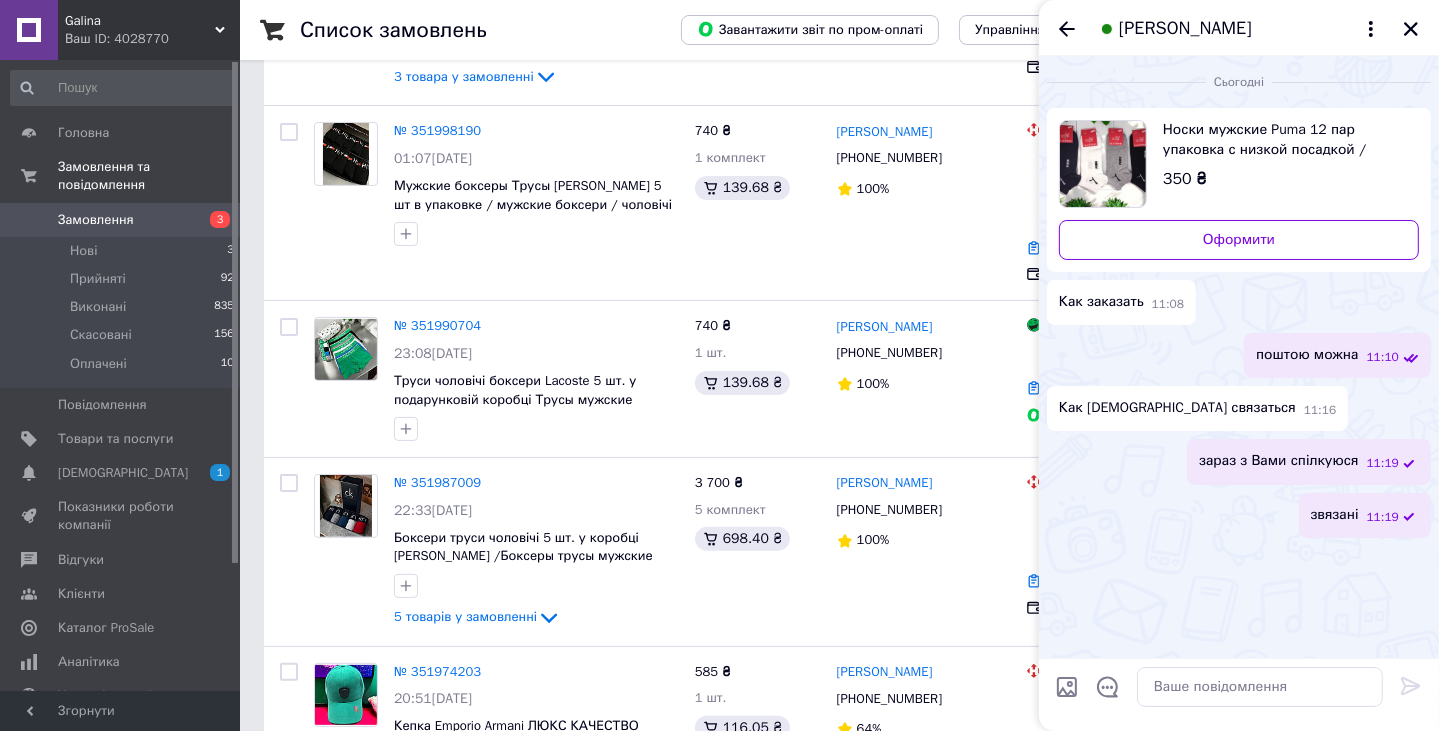 click on "[PERSON_NAME]" at bounding box center [1185, 29] 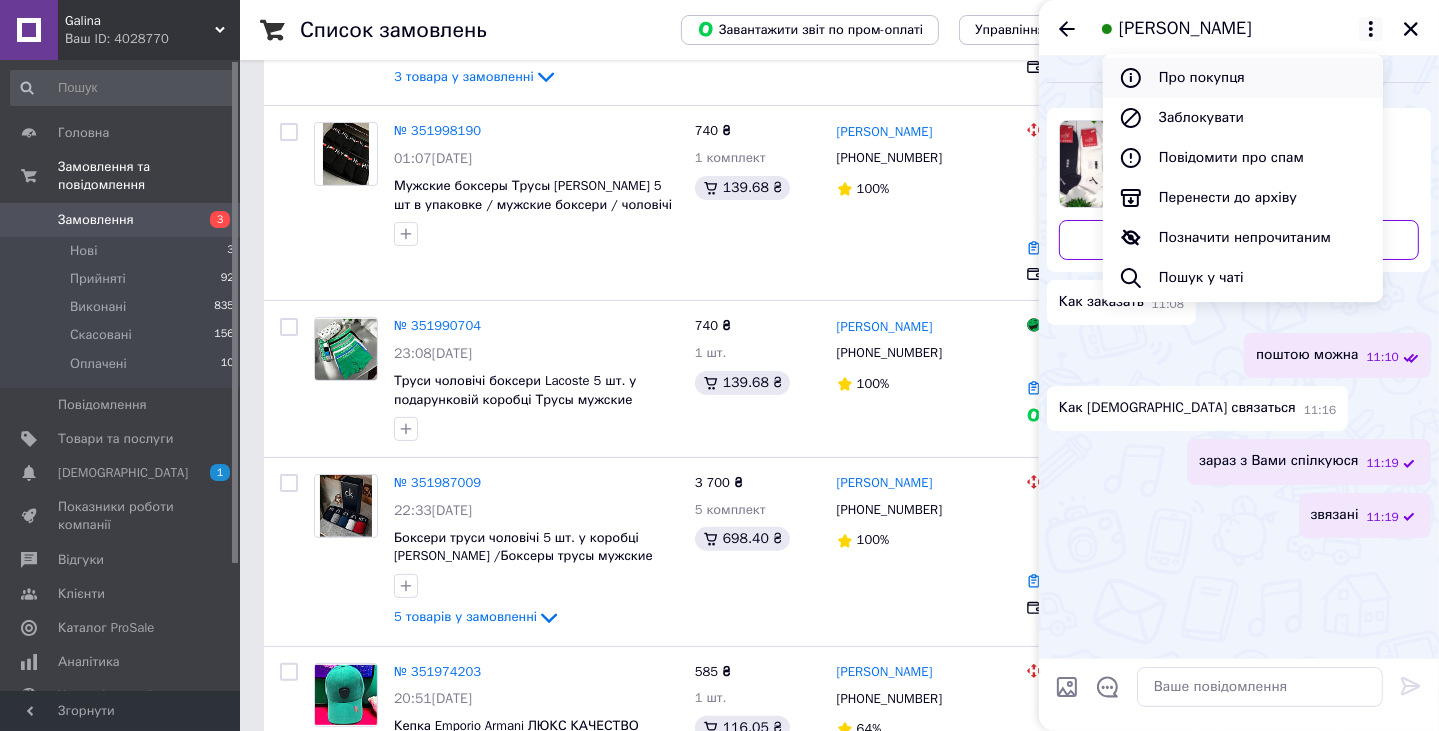 click on "Про покупця" at bounding box center [1243, 78] 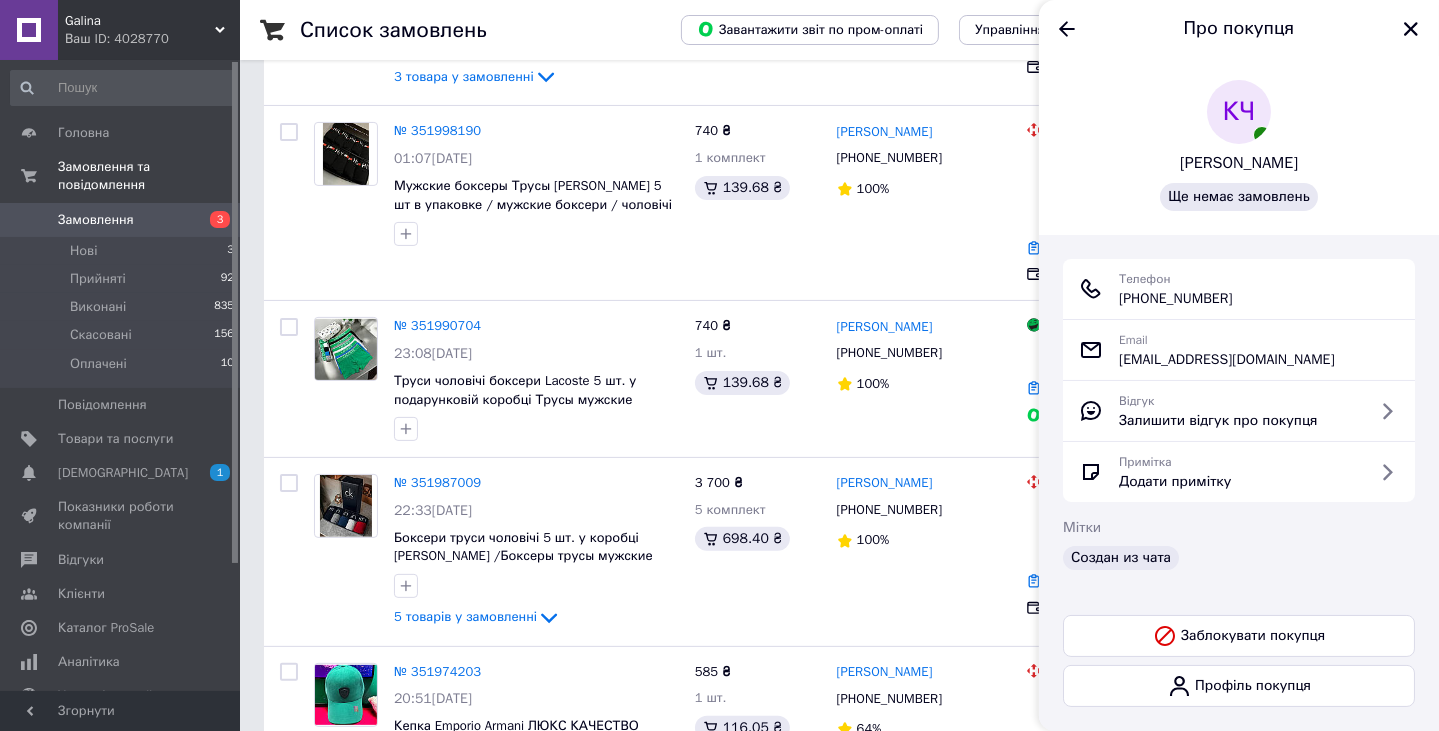 scroll, scrollTop: 6, scrollLeft: 0, axis: vertical 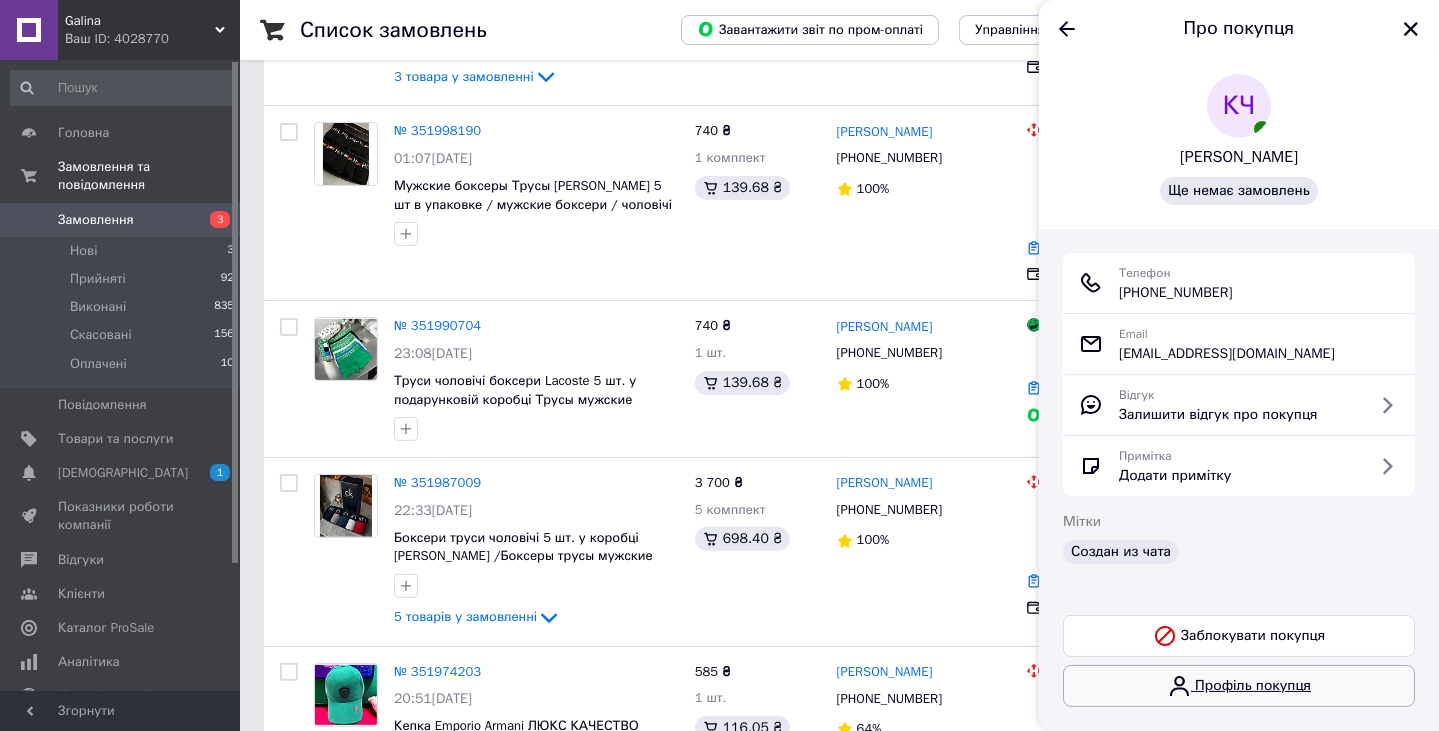 click on "Профіль покупця" at bounding box center [1239, 686] 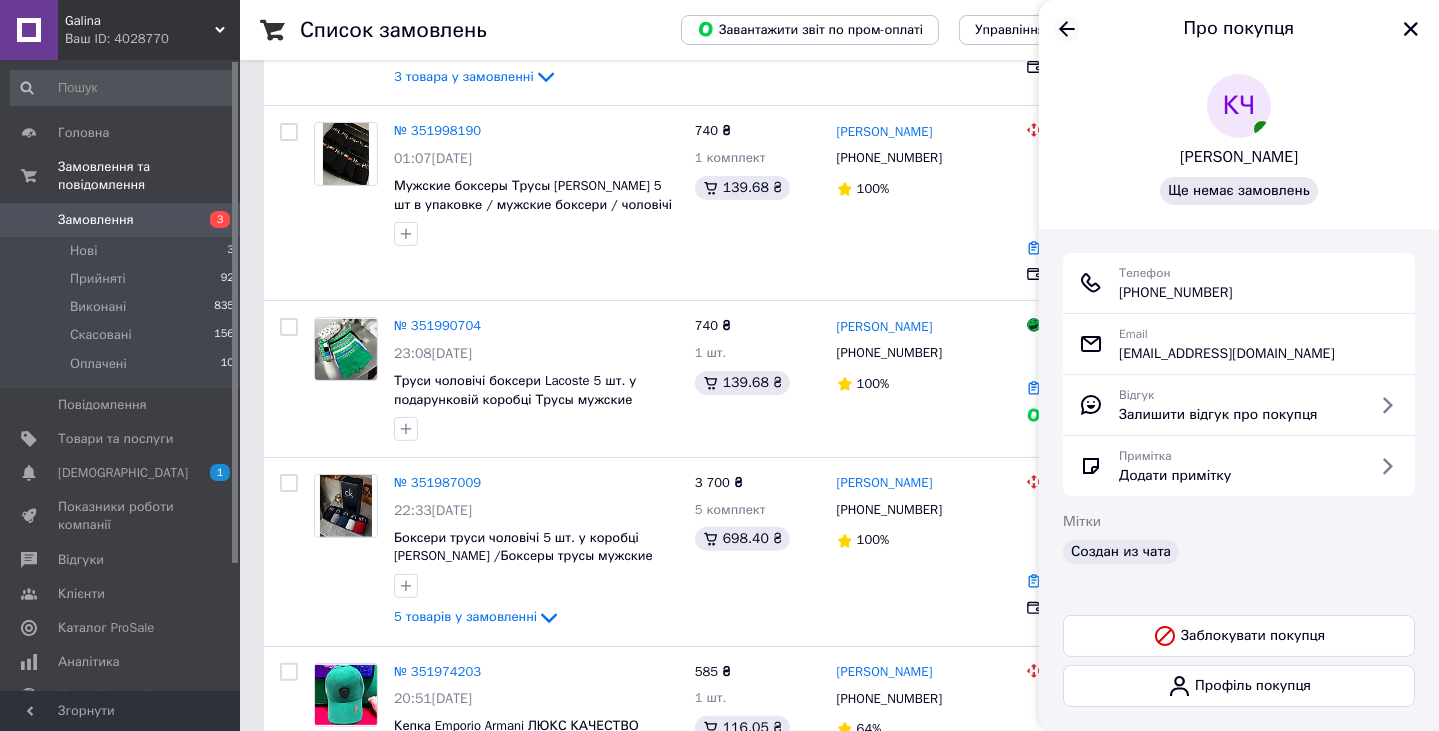 click 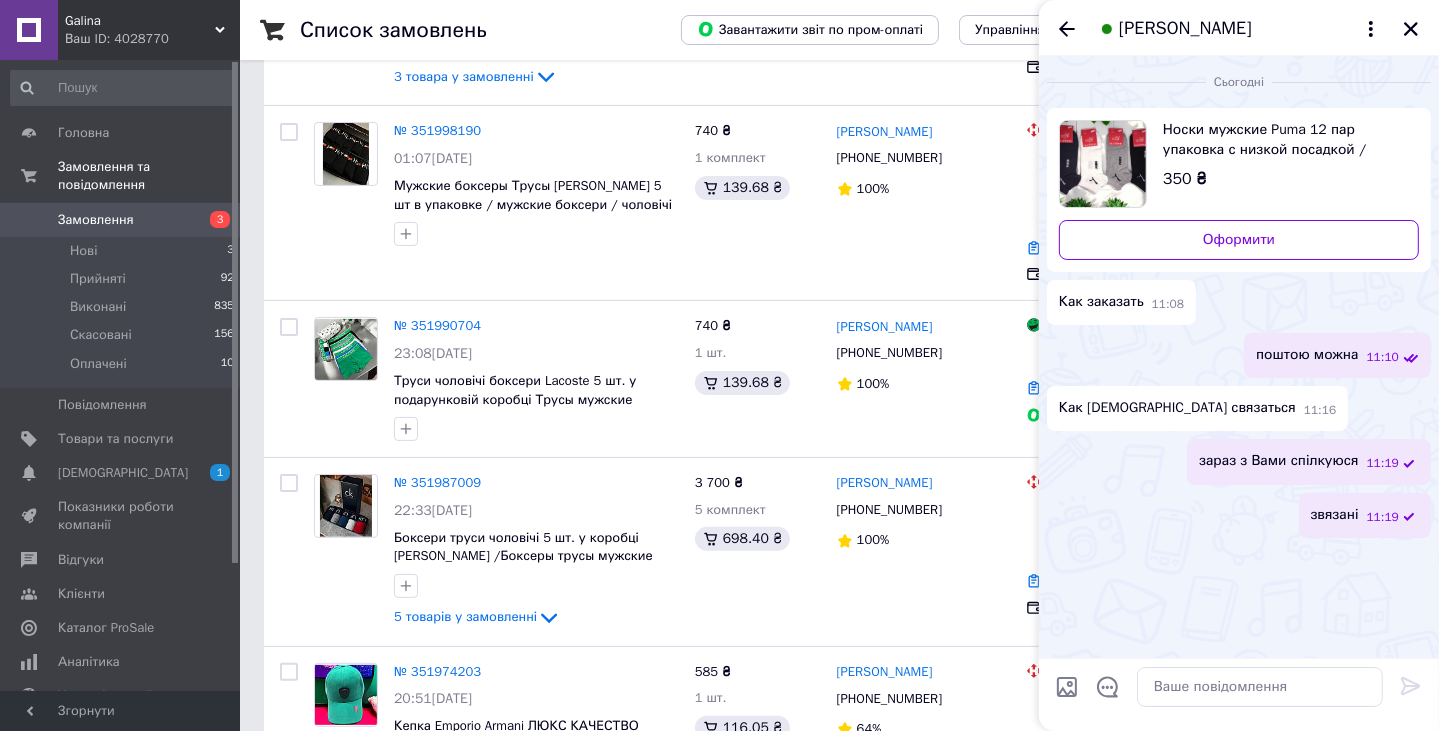 click on "[PERSON_NAME]" at bounding box center [1239, 28] 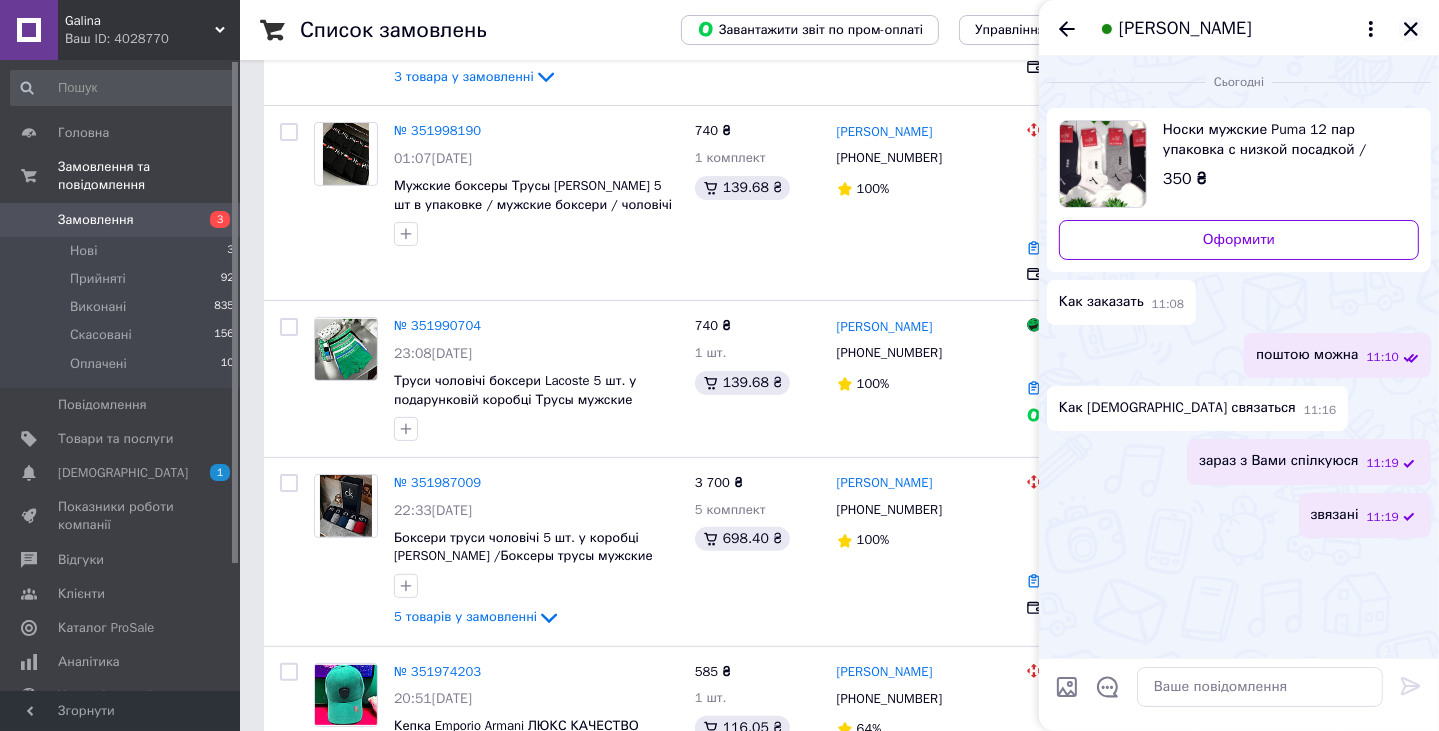 click 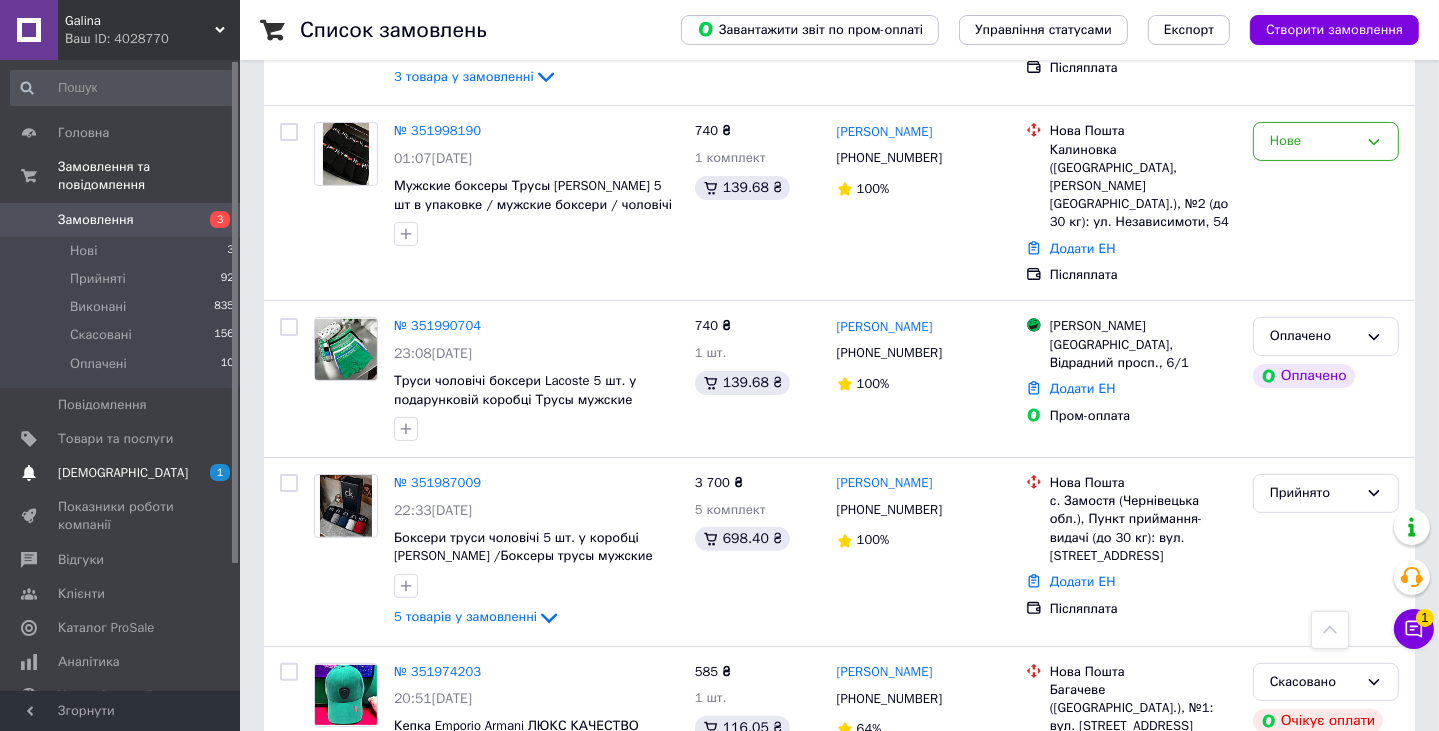 click on "[DEMOGRAPHIC_DATA] 1 0" at bounding box center (123, 473) 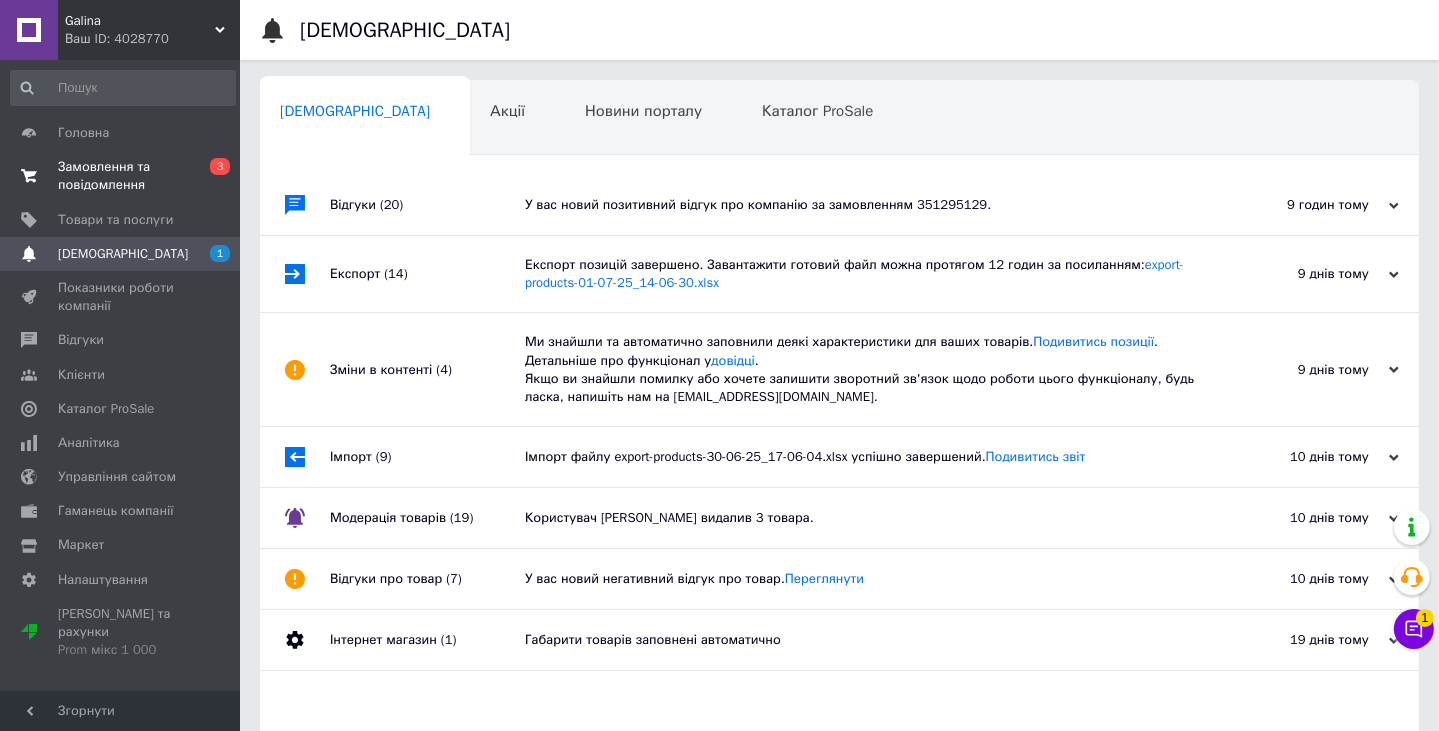 click on "Замовлення та повідомлення" at bounding box center [121, 176] 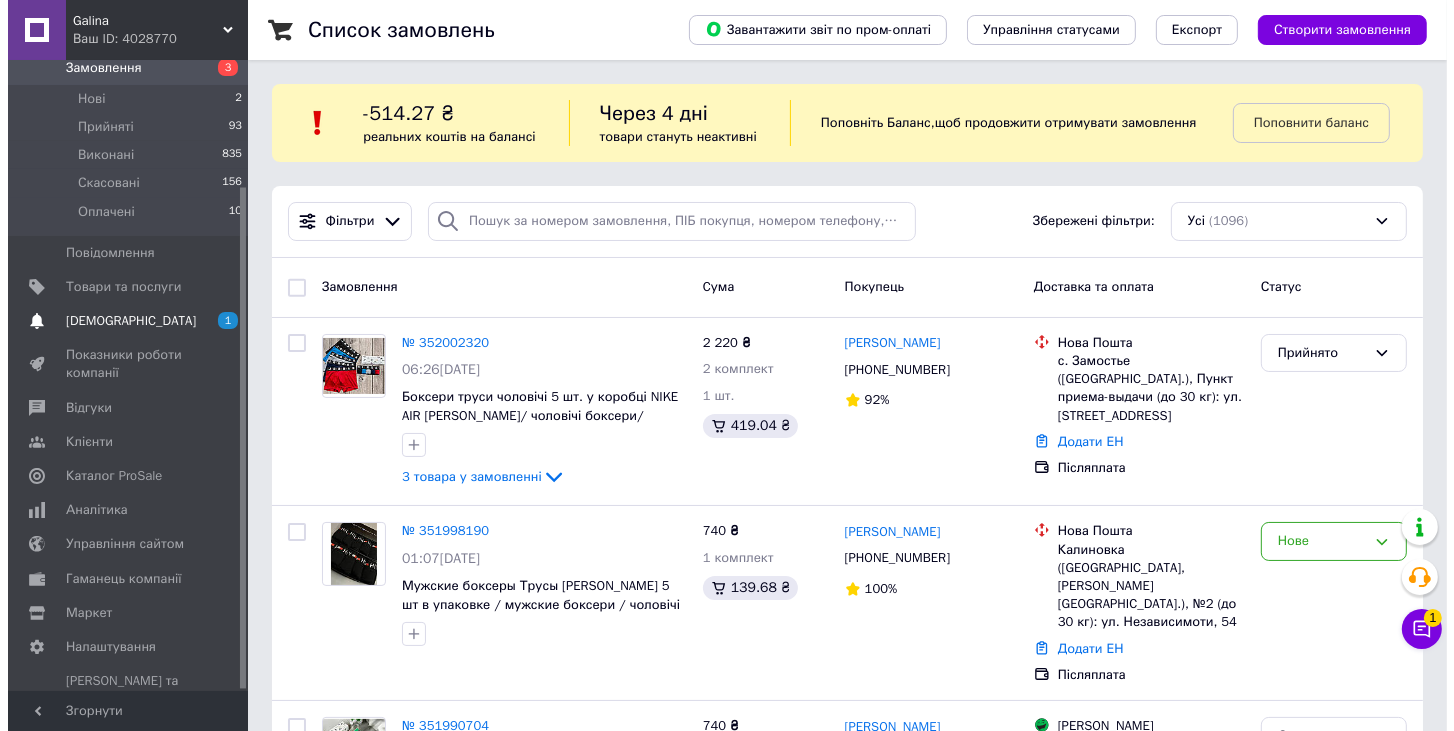 scroll, scrollTop: 158, scrollLeft: 0, axis: vertical 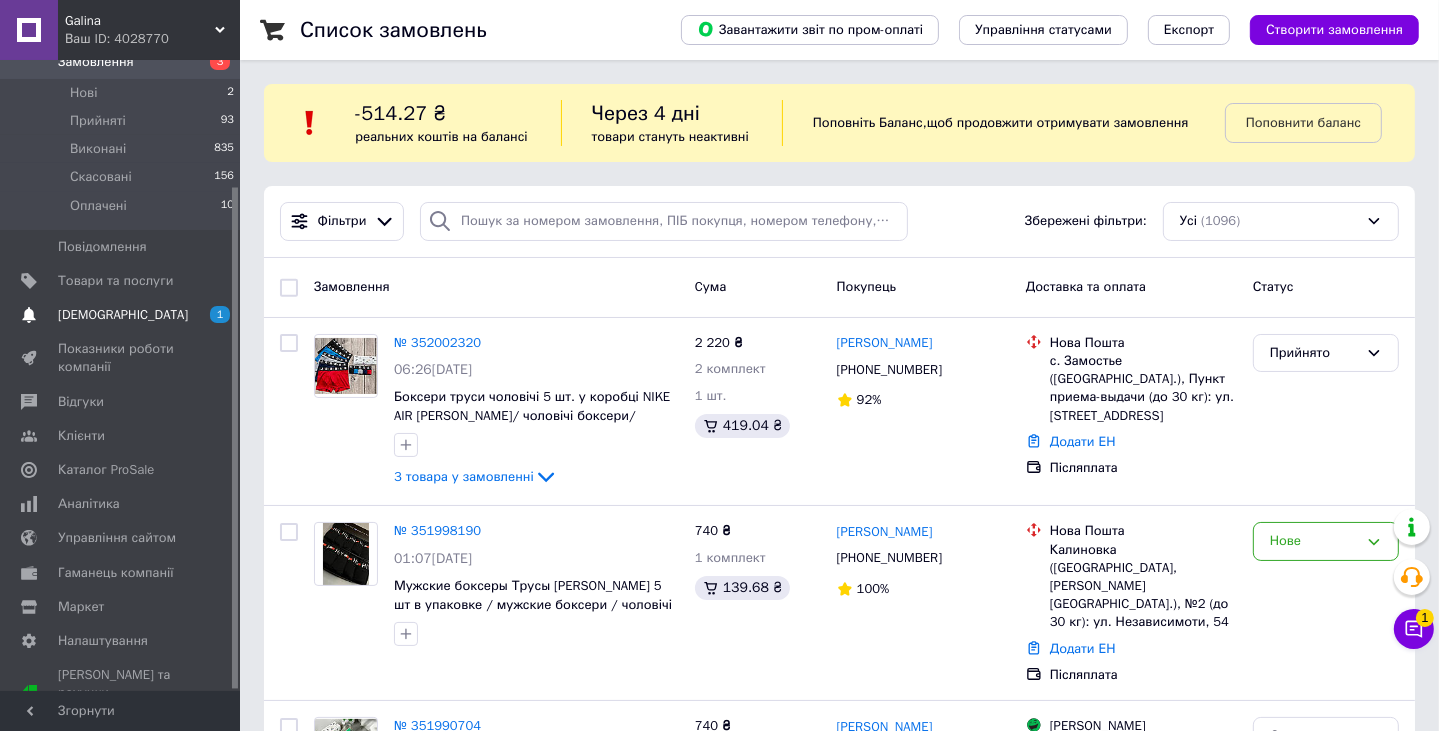 click on "[DEMOGRAPHIC_DATA]" at bounding box center (121, 315) 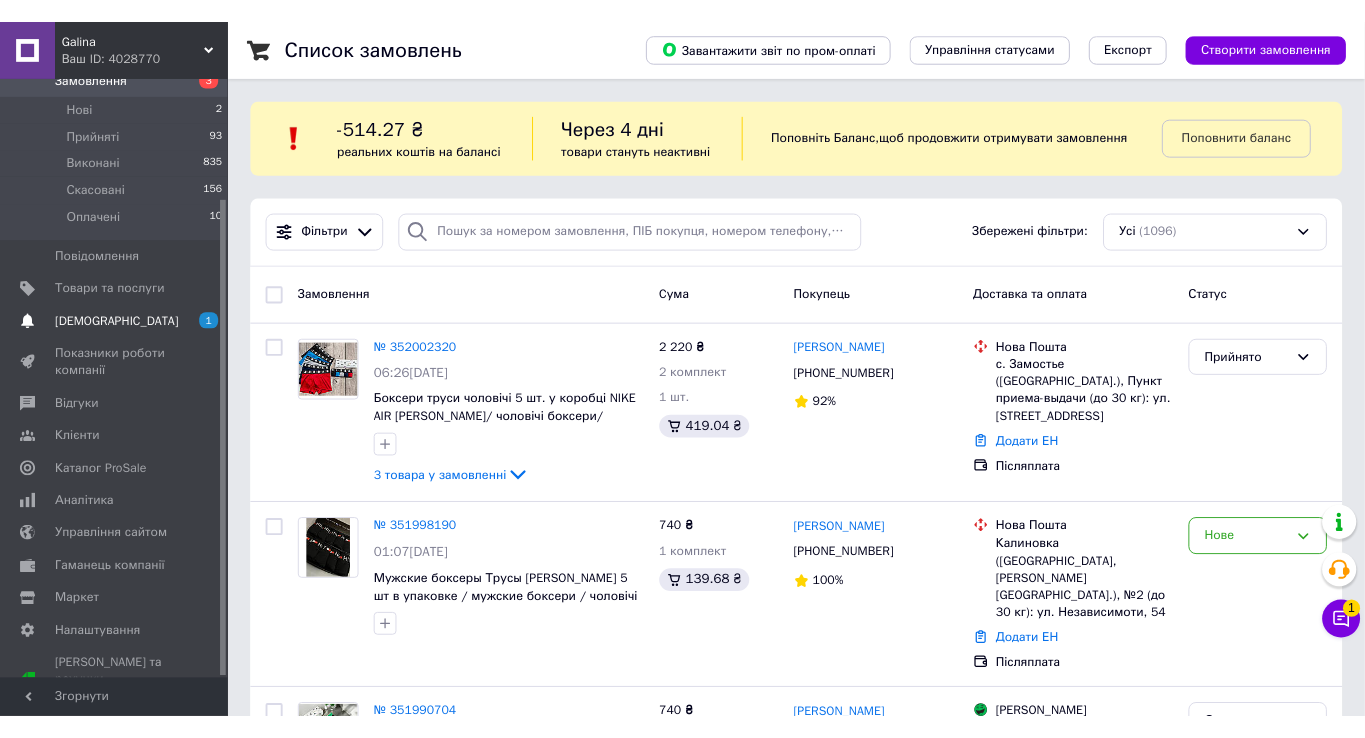scroll, scrollTop: 0, scrollLeft: 0, axis: both 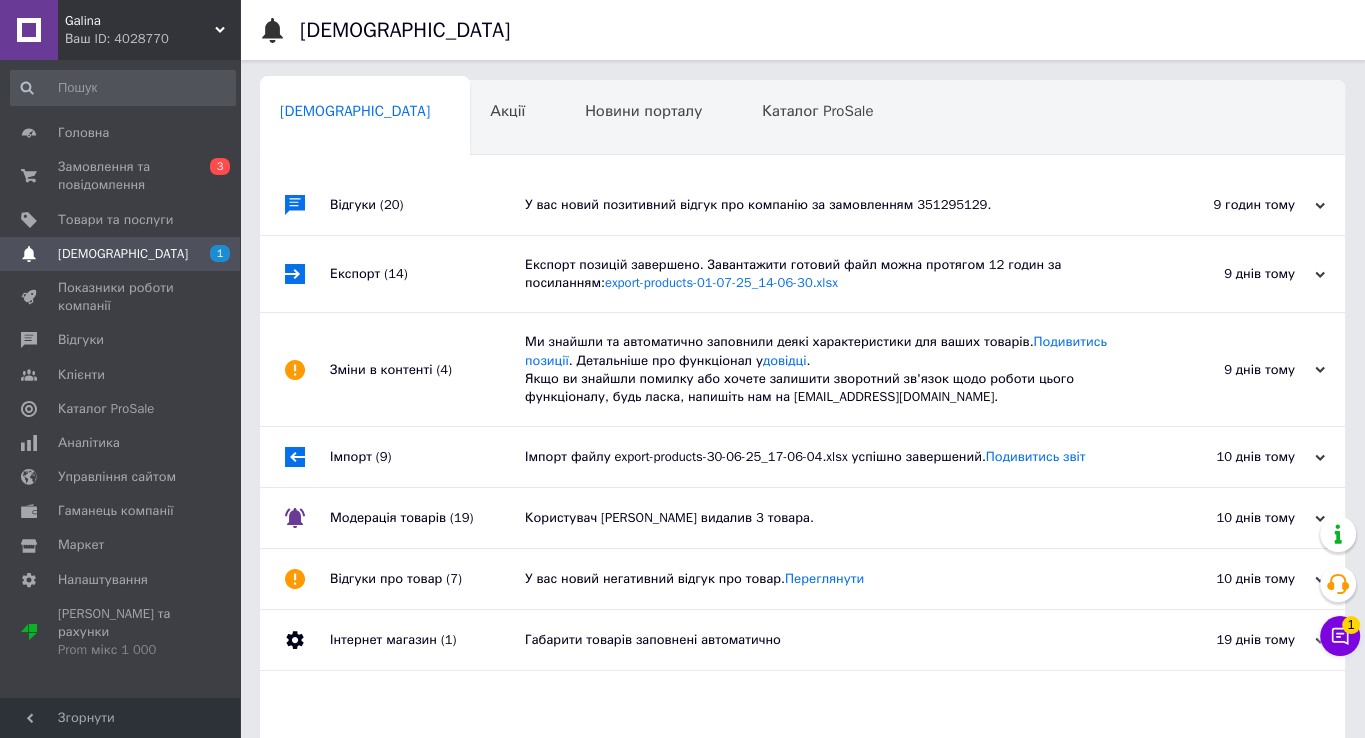 click on "[DEMOGRAPHIC_DATA] 1 0" at bounding box center (123, 254) 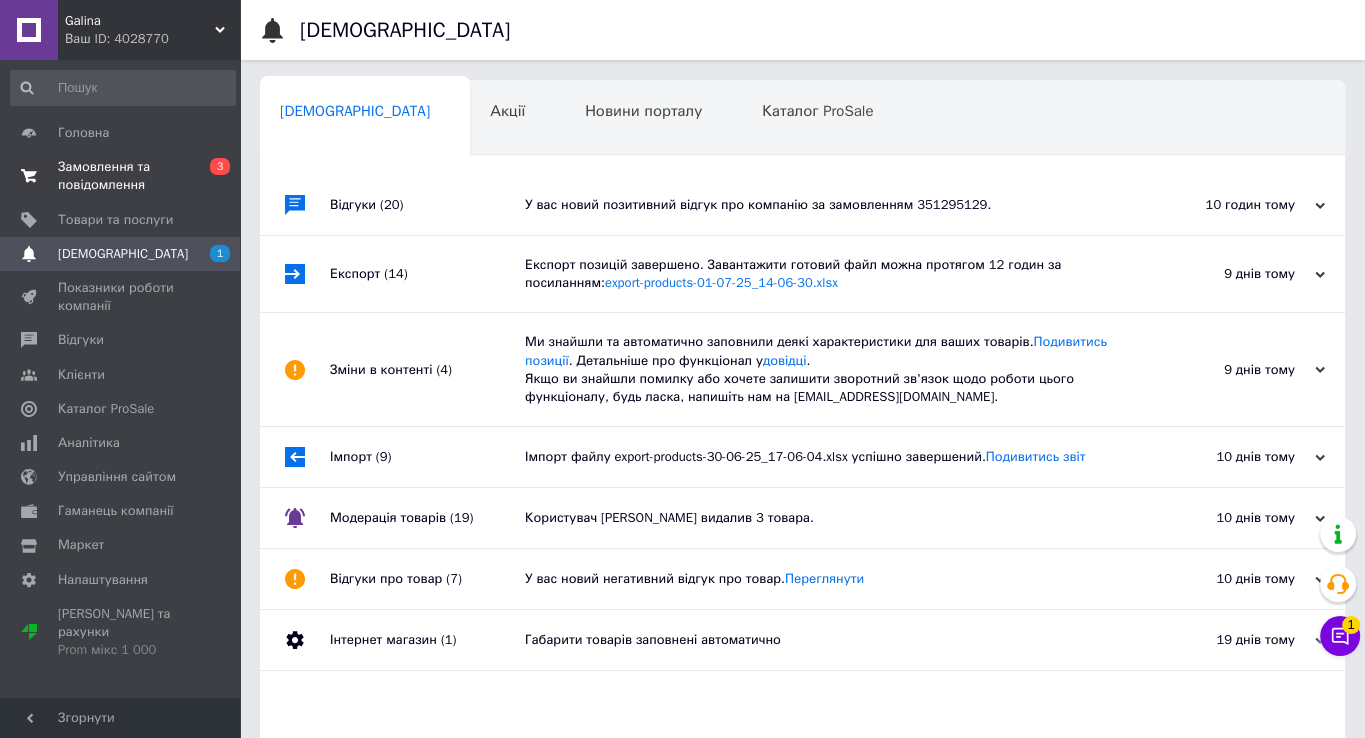 click on "Замовлення та повідомлення" at bounding box center [121, 176] 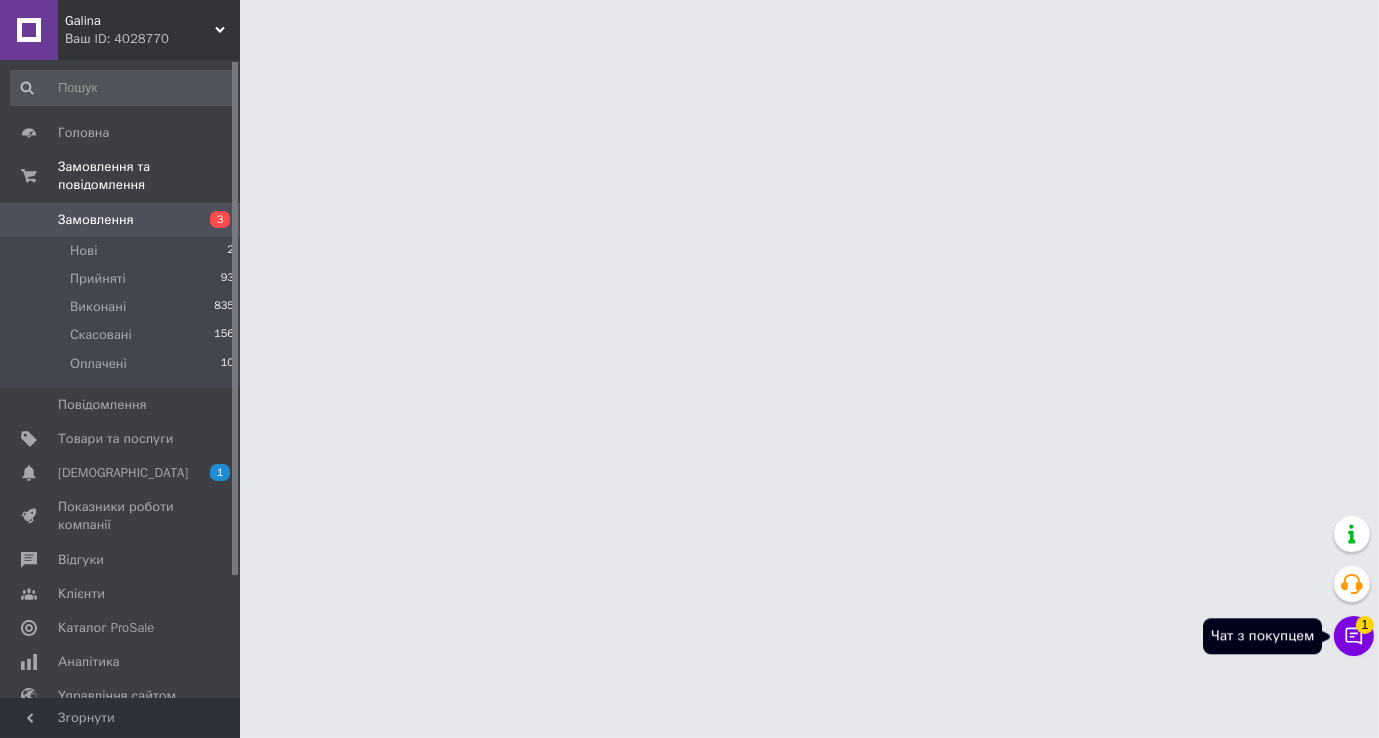 click on "Чат з покупцем 1" at bounding box center (1354, 636) 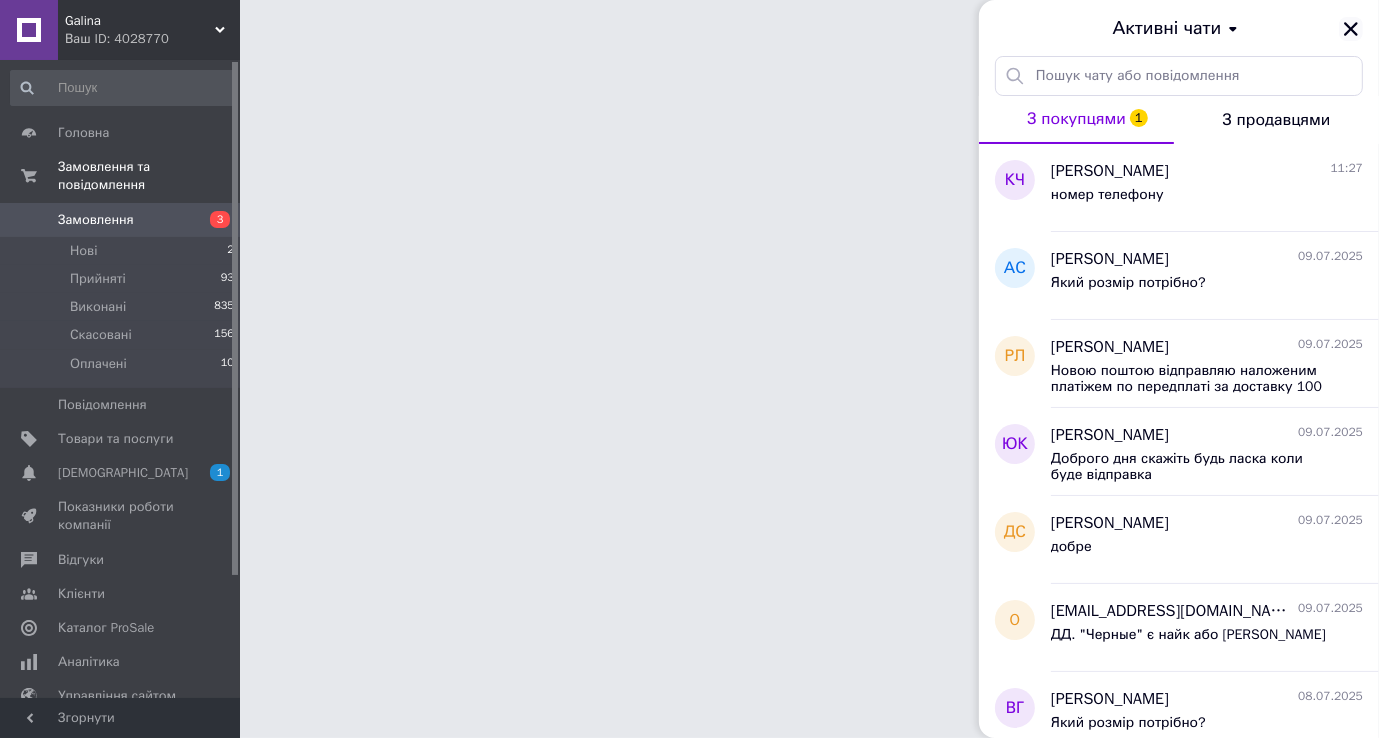 click 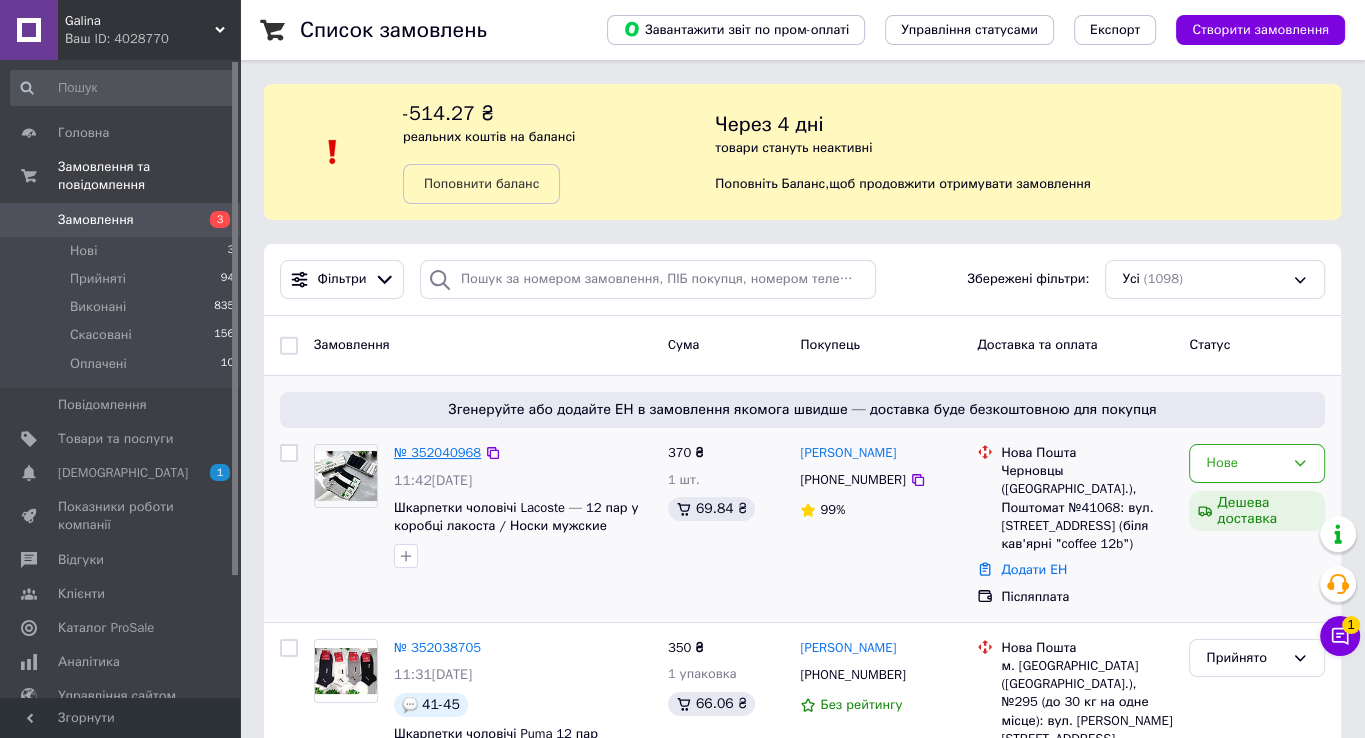 click on "№ 352040968" at bounding box center [437, 452] 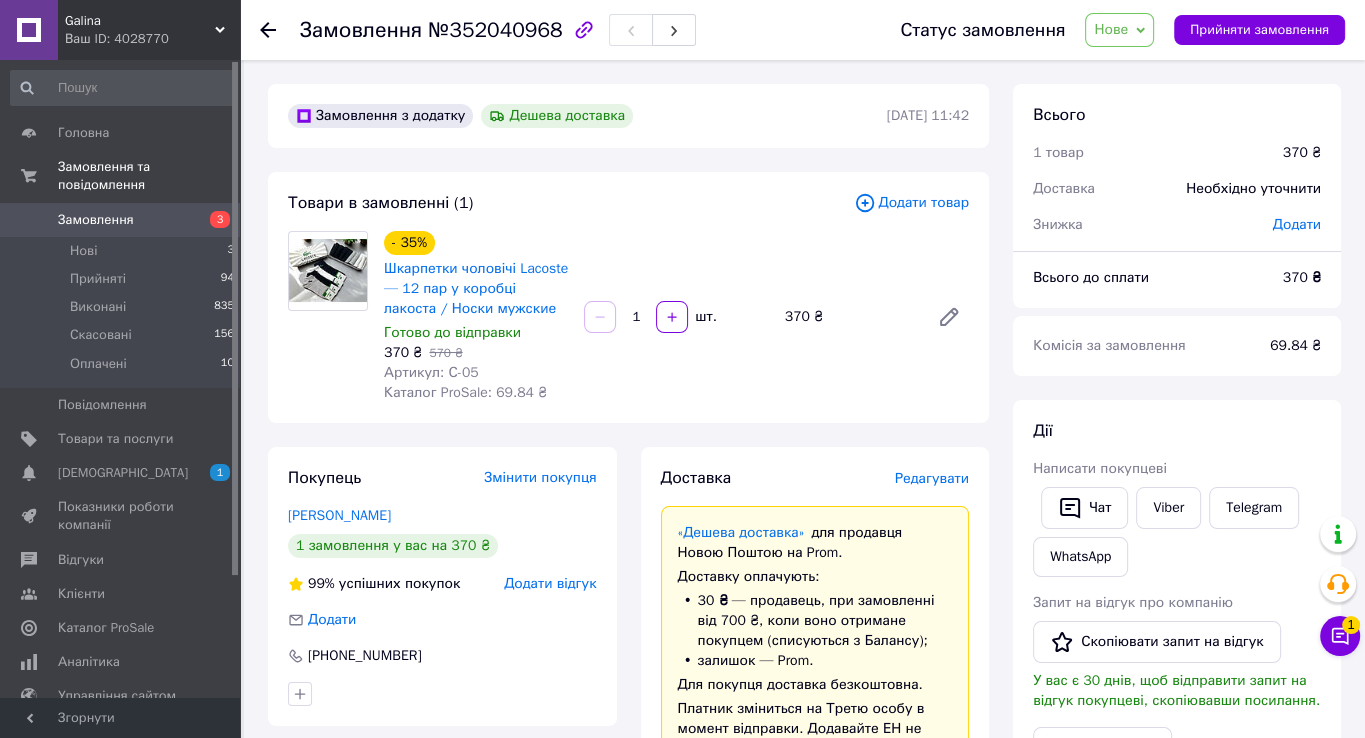 click on "Доставка Редагувати «Дешева доставка»   для продавця [GEOGRAPHIC_DATA] на Prom. Доставку оплачують: 30 ₴   — продавець , при замовленні від 700 ₴, коли воно отримане покупцем (списуються з Балансу); залишок — Prom. Для покупця доставка безкоштовна. Платник зміниться на Третю особу в момент відправки. Додавайте ЕН не пізніше, ніж у день відправки. Нова Пошта (платна) Отримувач [PERSON_NAME] Телефон отримувача [PHONE_NUMBER] [PERSON_NAME]. [GEOGRAPHIC_DATA] ([GEOGRAPHIC_DATA].), Поштомат №41068: вул. [STREET_ADDRESS] (біля кав'ярні "coffee 12b") Дата відправки [DATE] Платник   Отримувач 370 ₴ 370 ₴ 370" at bounding box center [815, 980] 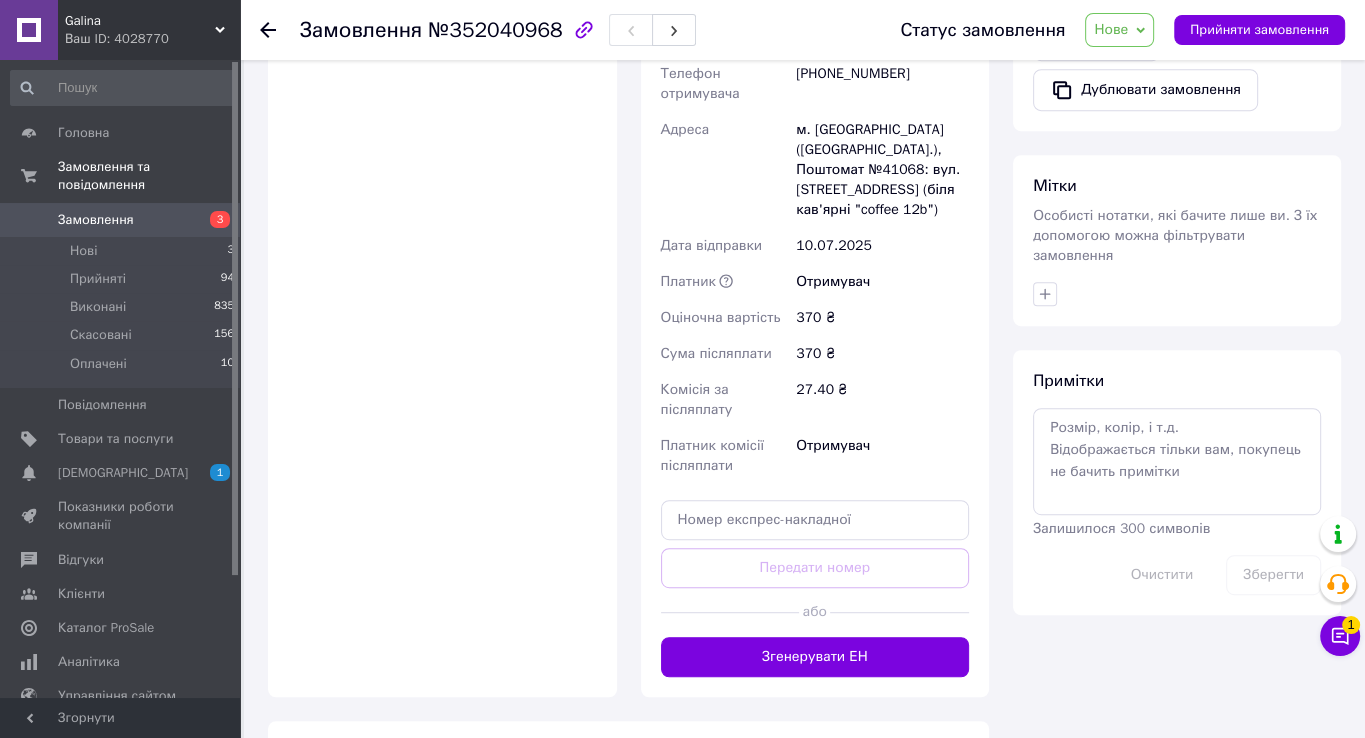 scroll, scrollTop: 880, scrollLeft: 0, axis: vertical 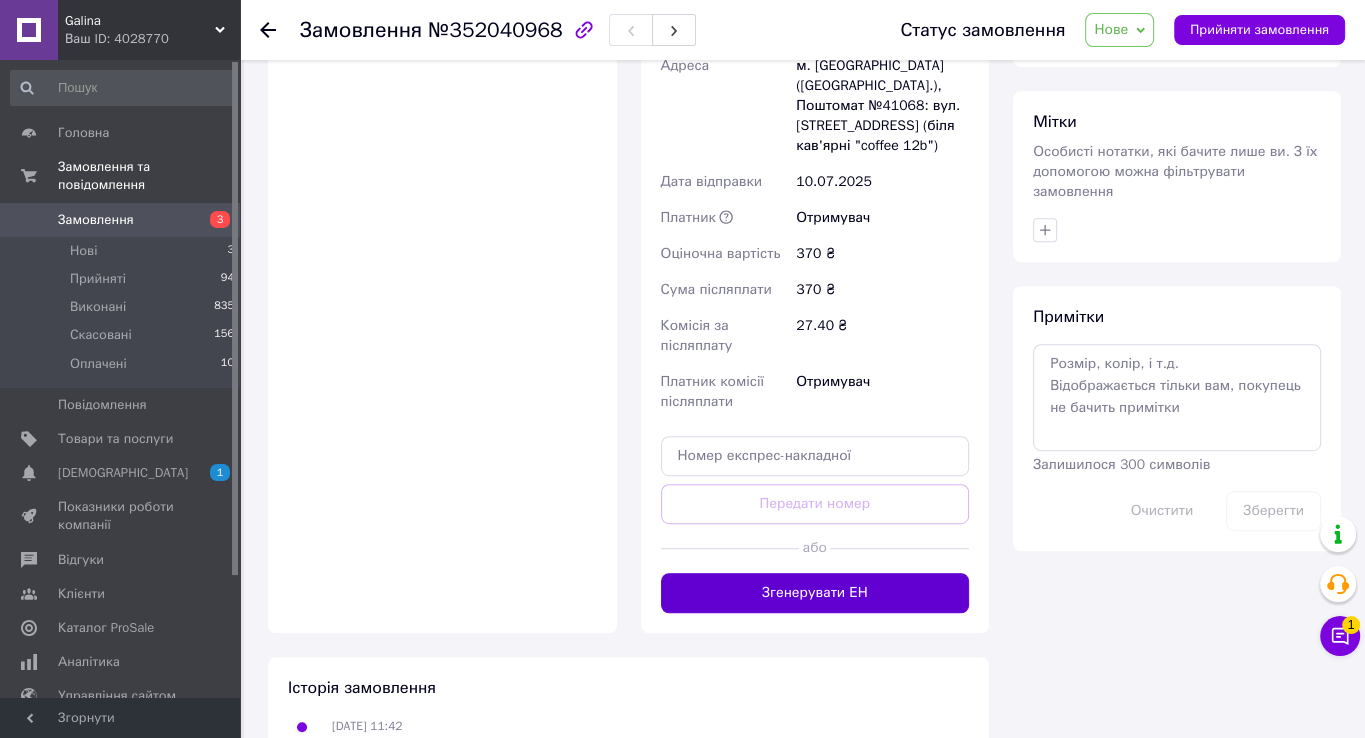 click on "Згенерувати ЕН" at bounding box center (815, 593) 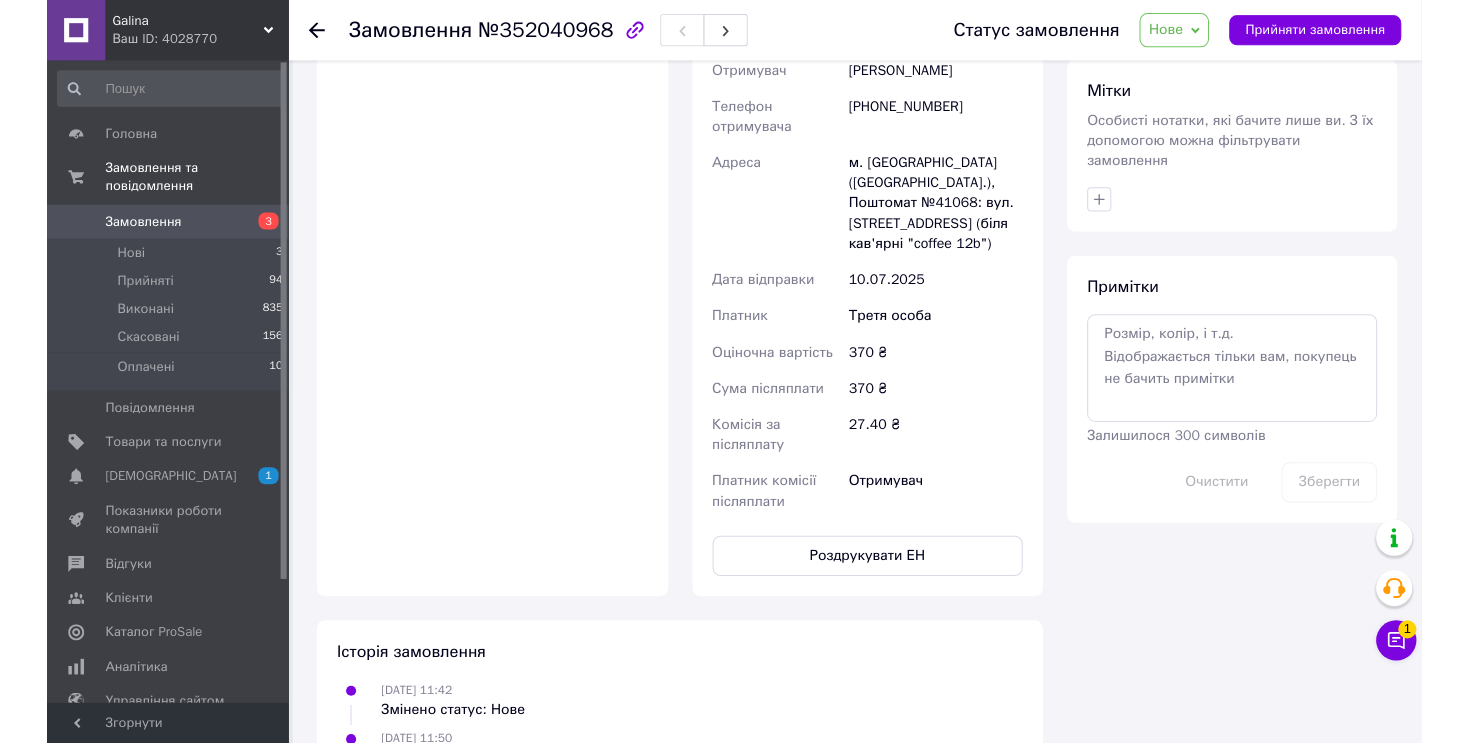 scroll, scrollTop: 880, scrollLeft: 0, axis: vertical 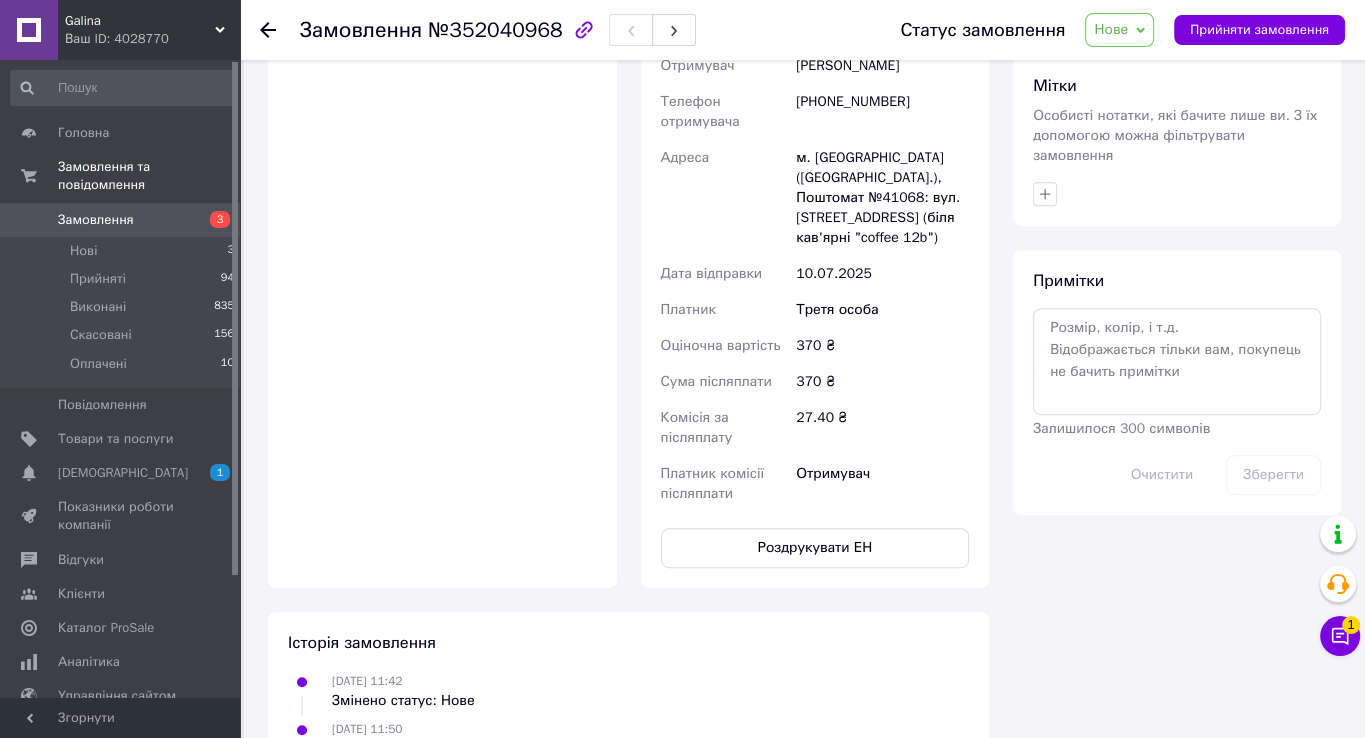 click on "Galina" at bounding box center (140, 21) 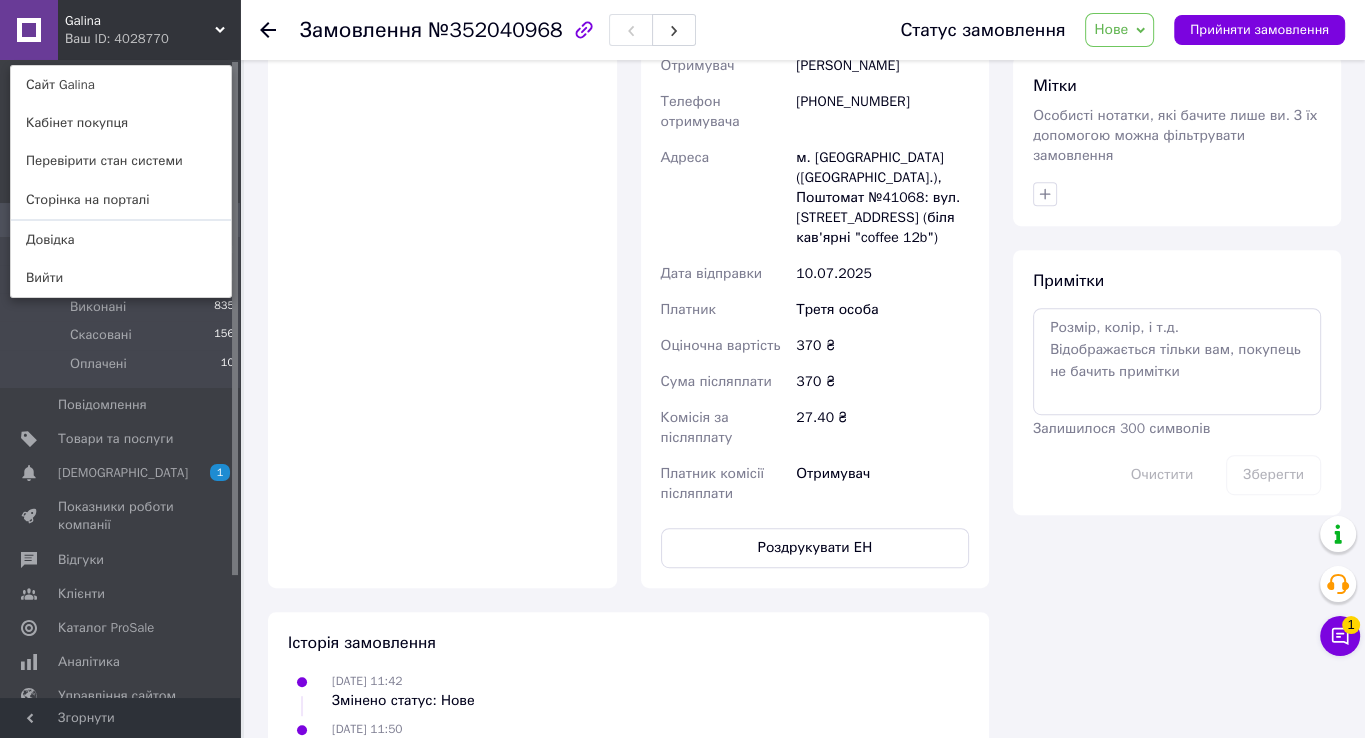 click on "Galina" at bounding box center [140, 21] 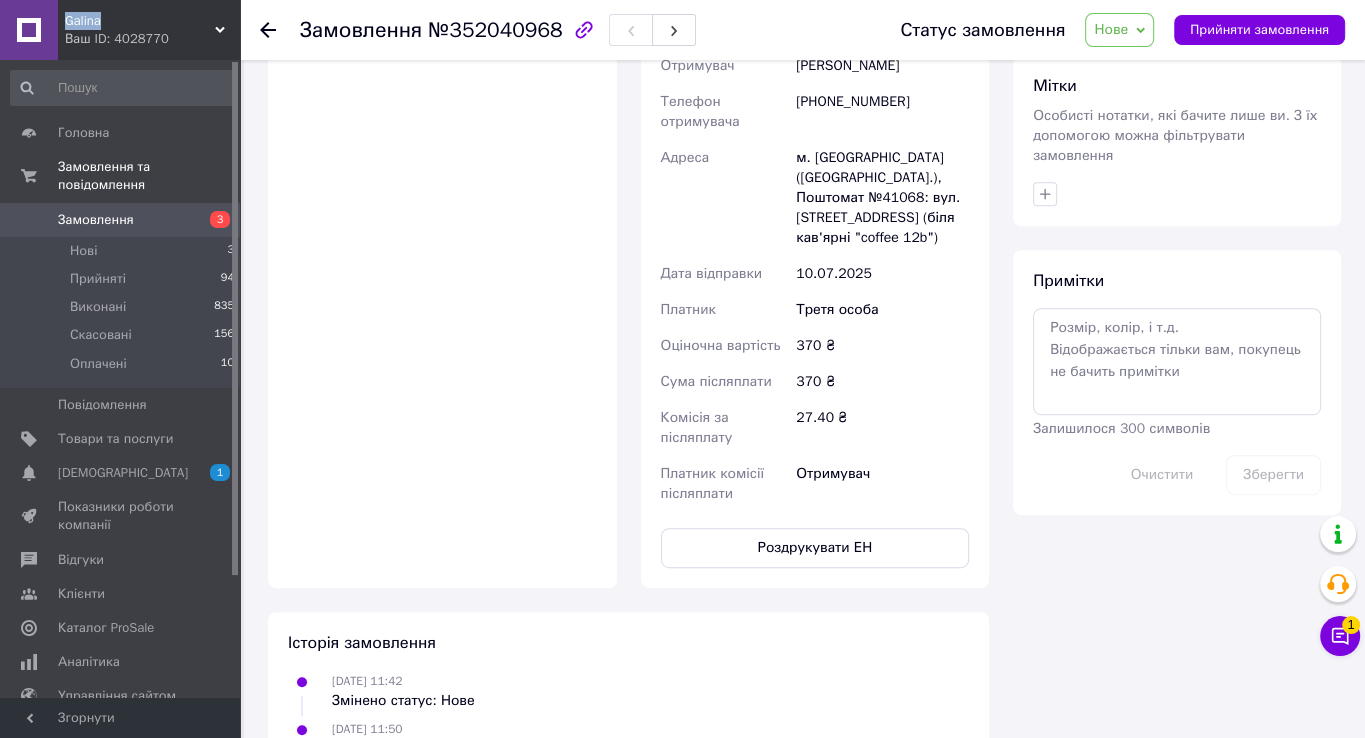 drag, startPoint x: 110, startPoint y: 18, endPoint x: 46, endPoint y: 14, distance: 64.12488 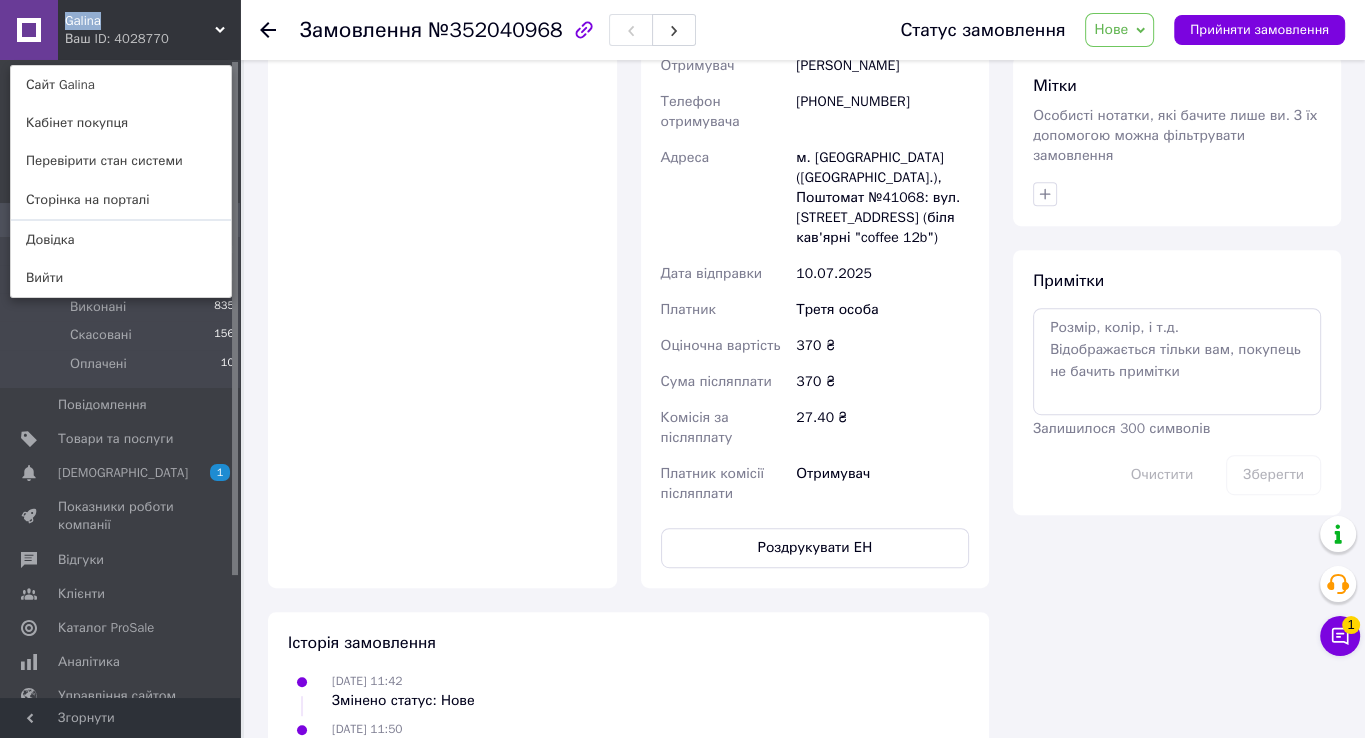 copy on "Galina" 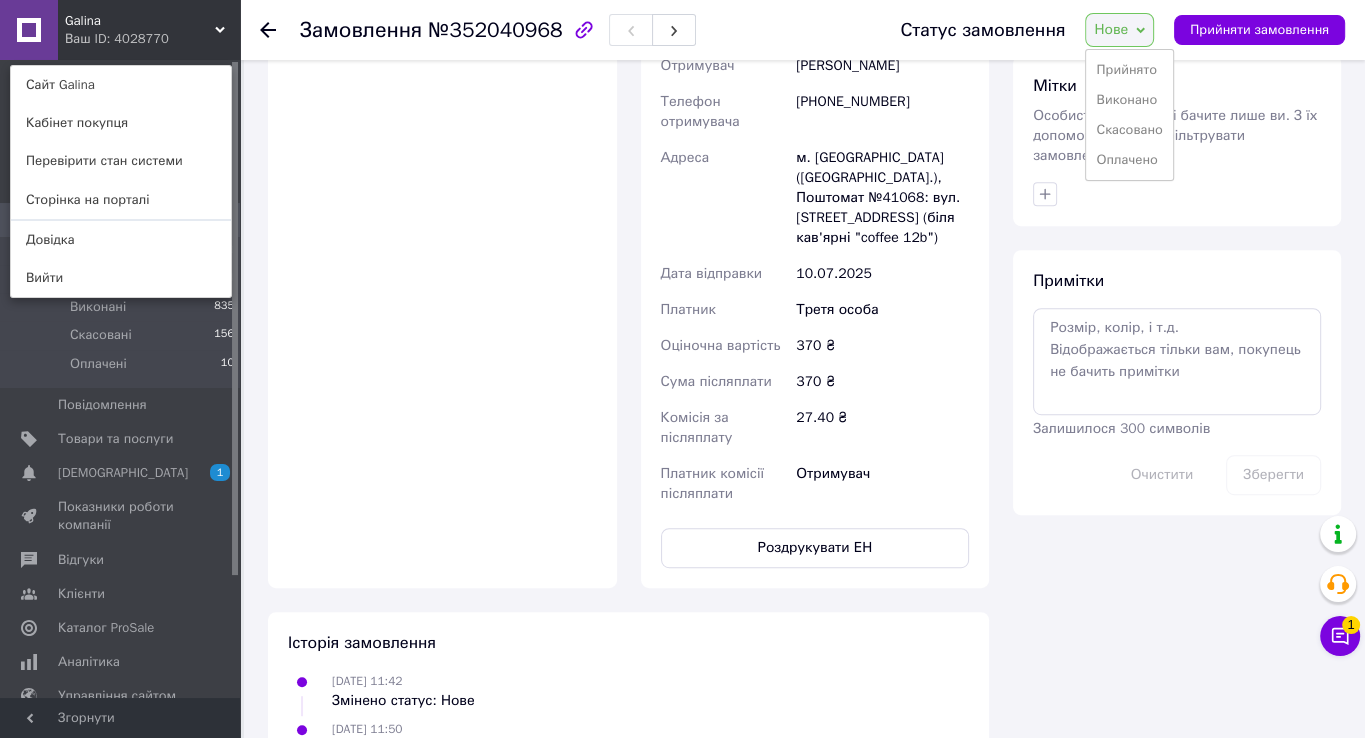click on "Прийнято" at bounding box center [1129, 70] 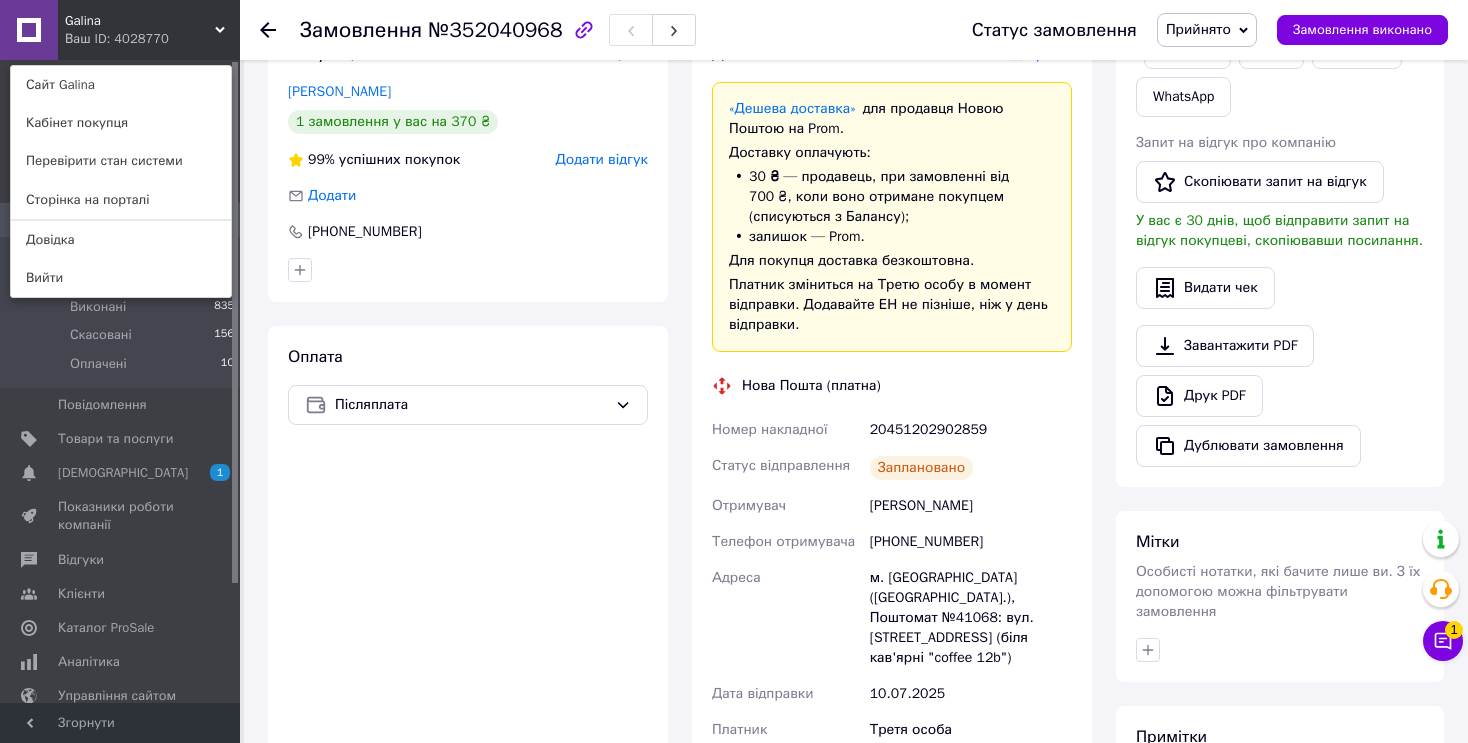 scroll, scrollTop: 180, scrollLeft: 0, axis: vertical 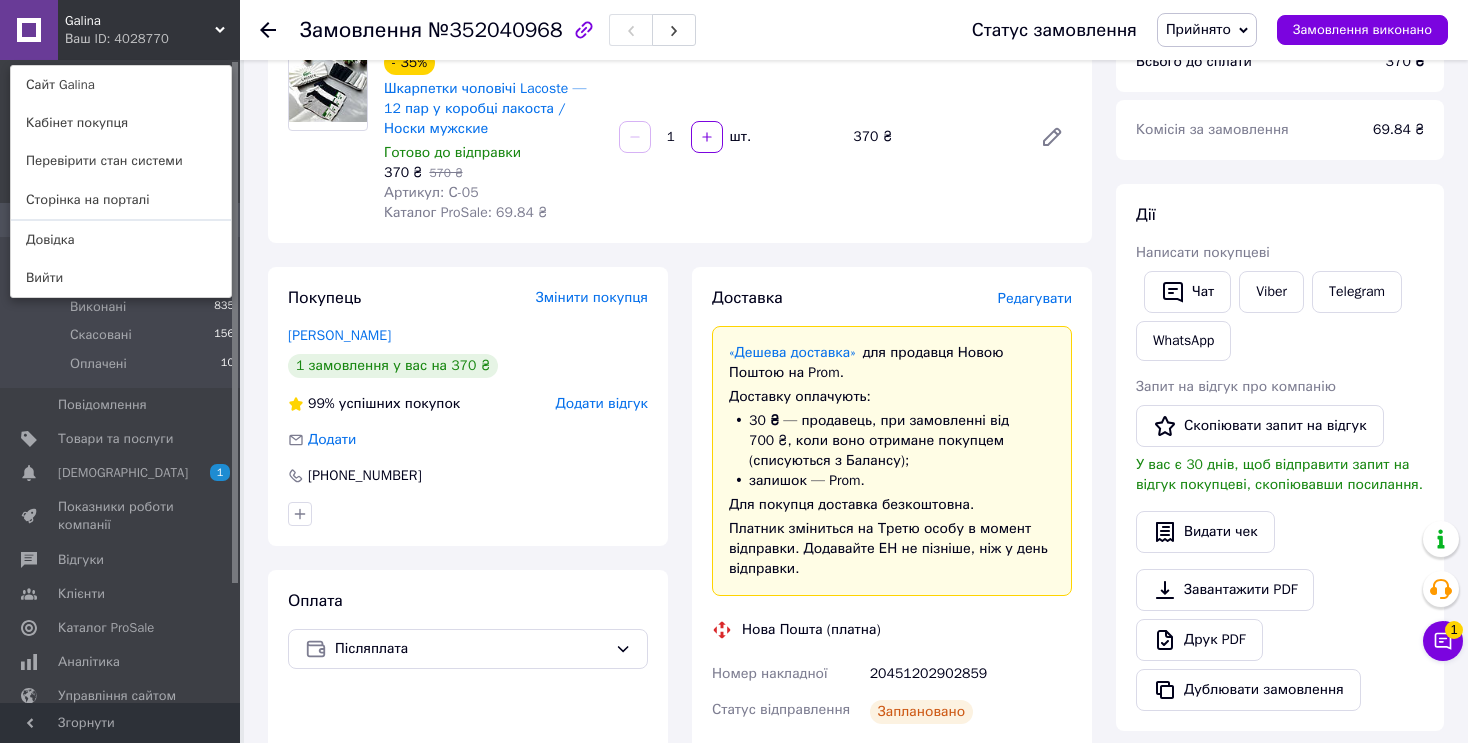 click on "Galina Ваш ID: 4028770 Сайт [PERSON_NAME] покупця Перевірити стан системи Сторінка на порталі Довідка Вийти" at bounding box center [120, 30] 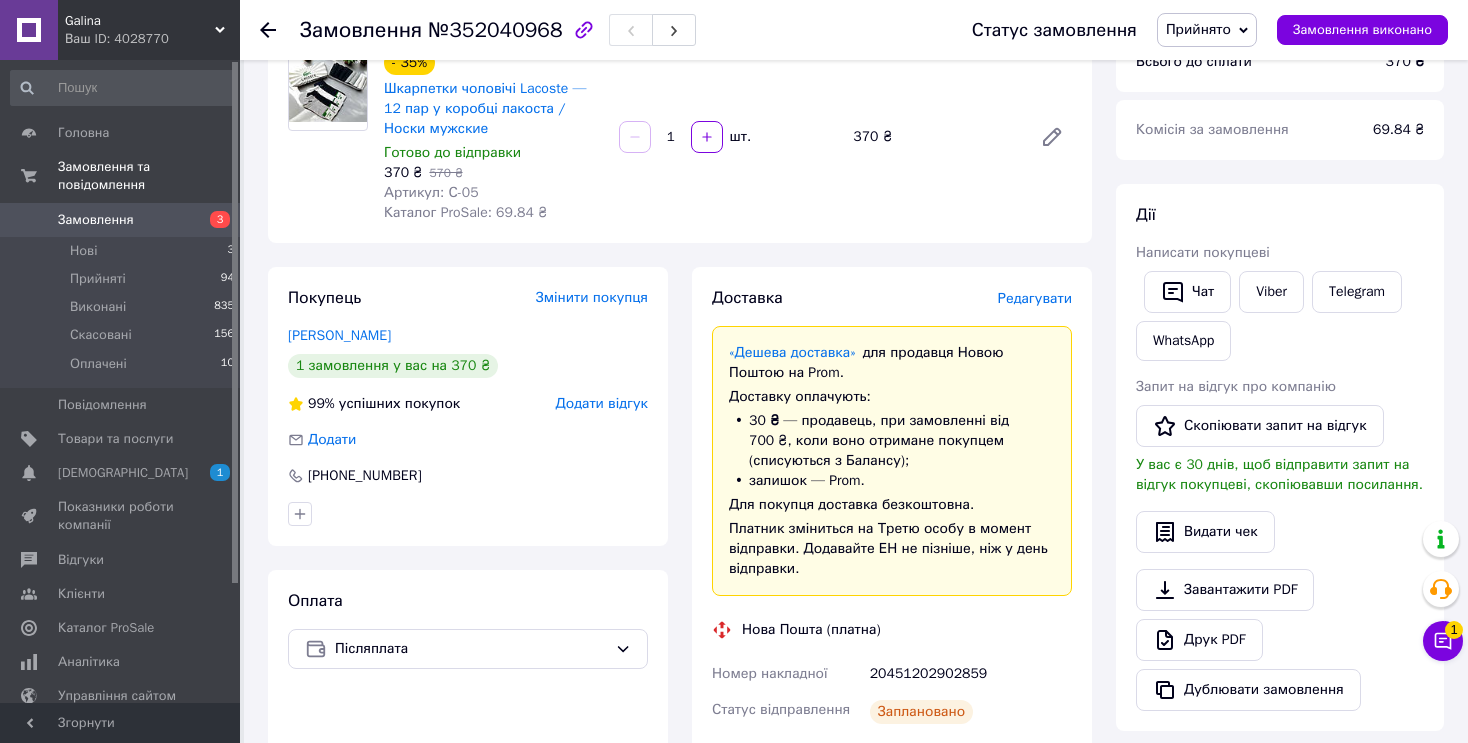 click on "Замовлення 3" at bounding box center [123, 220] 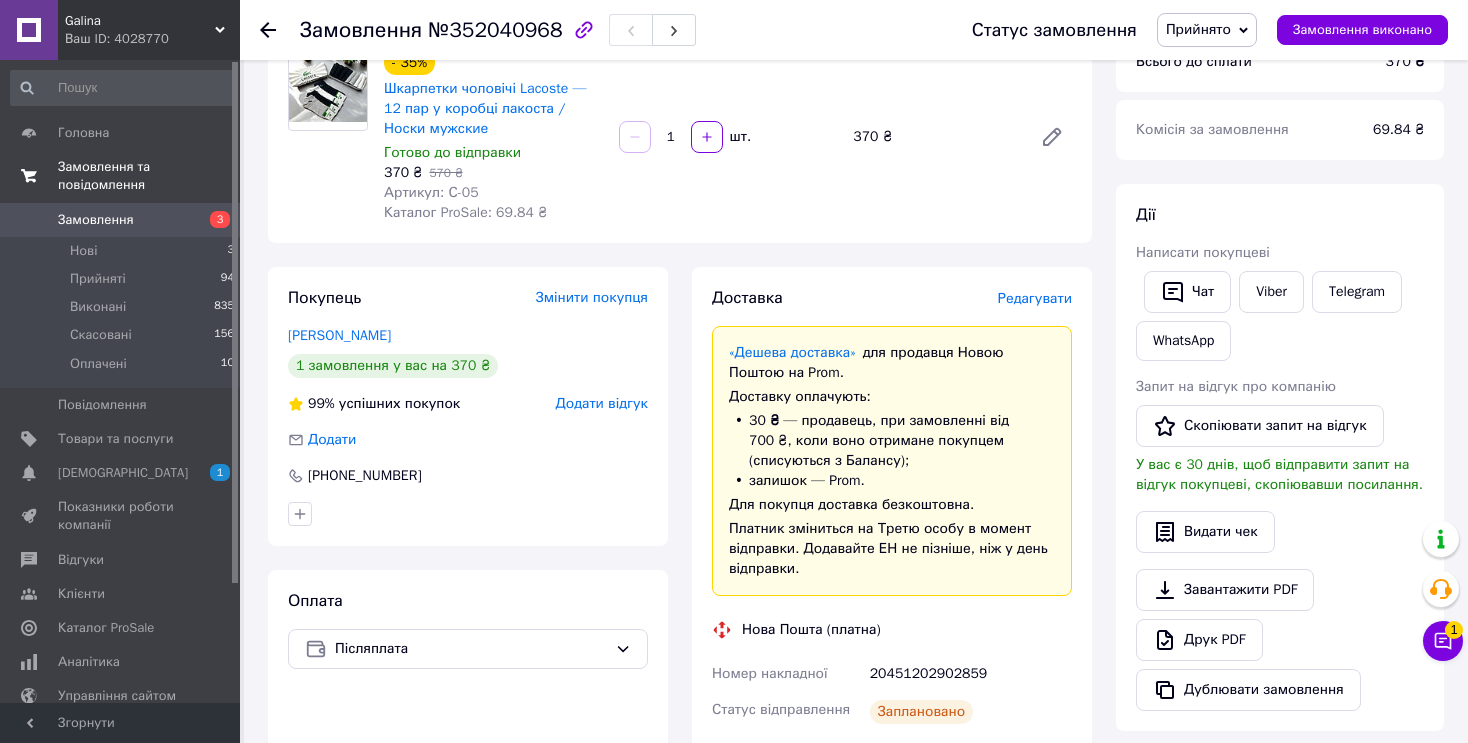 scroll, scrollTop: 0, scrollLeft: 0, axis: both 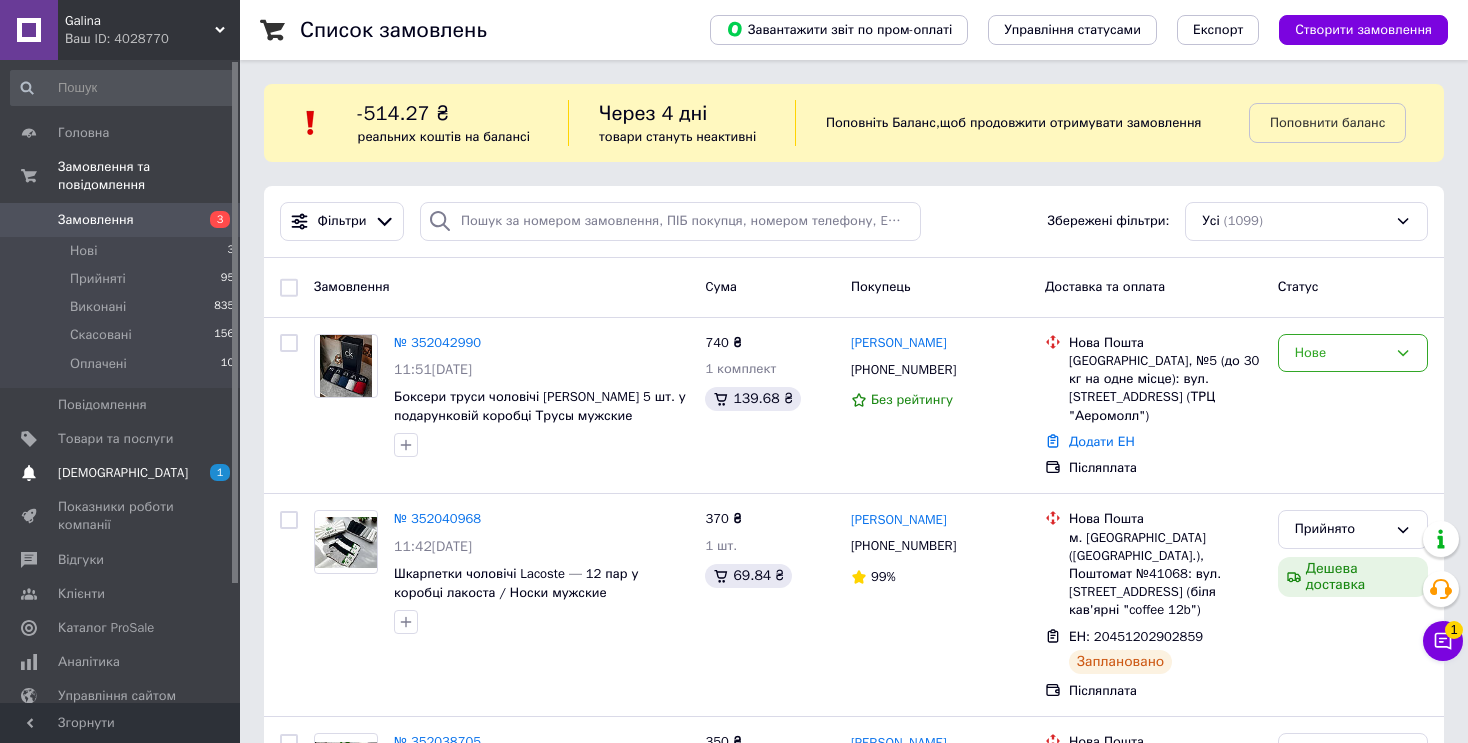 click on "[DEMOGRAPHIC_DATA]" at bounding box center [121, 473] 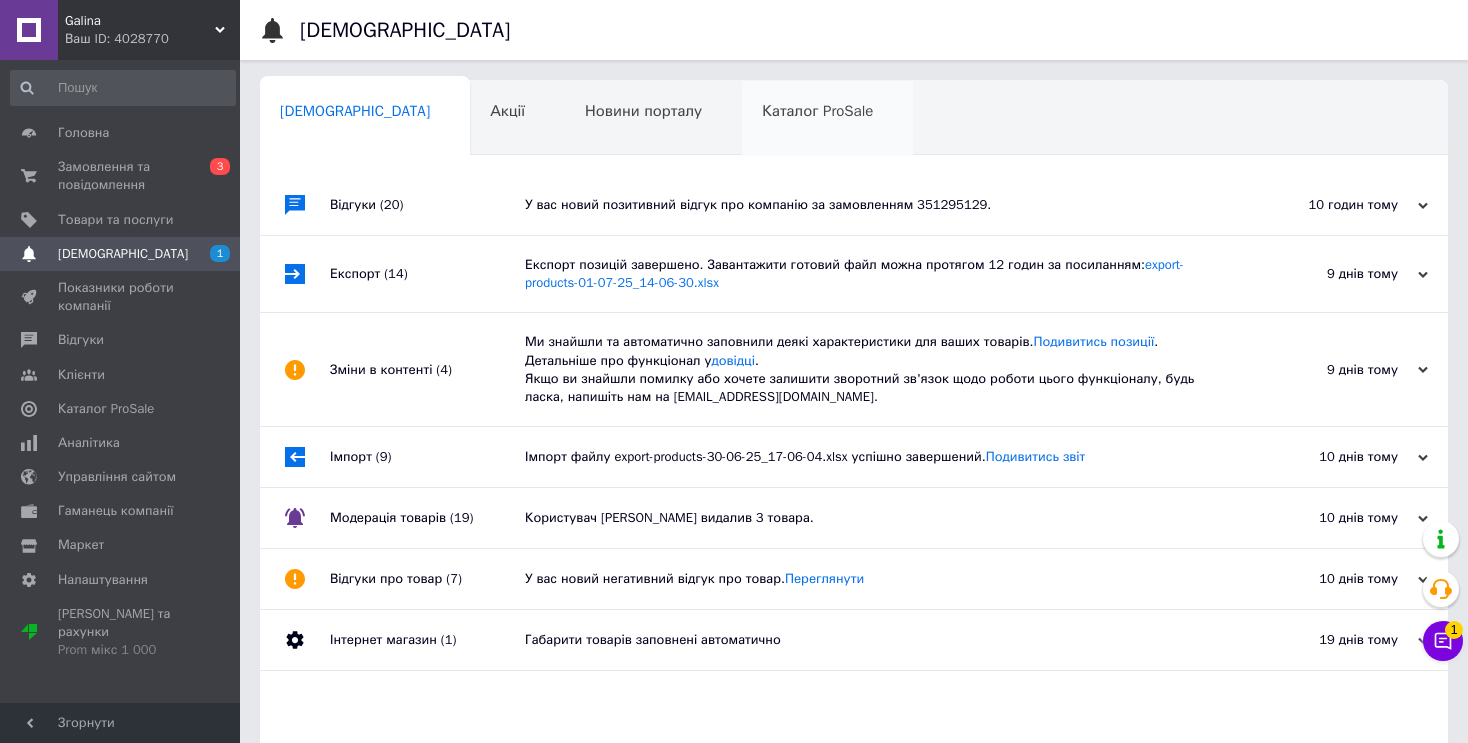 click on "Каталог ProSale 0" at bounding box center [827, 119] 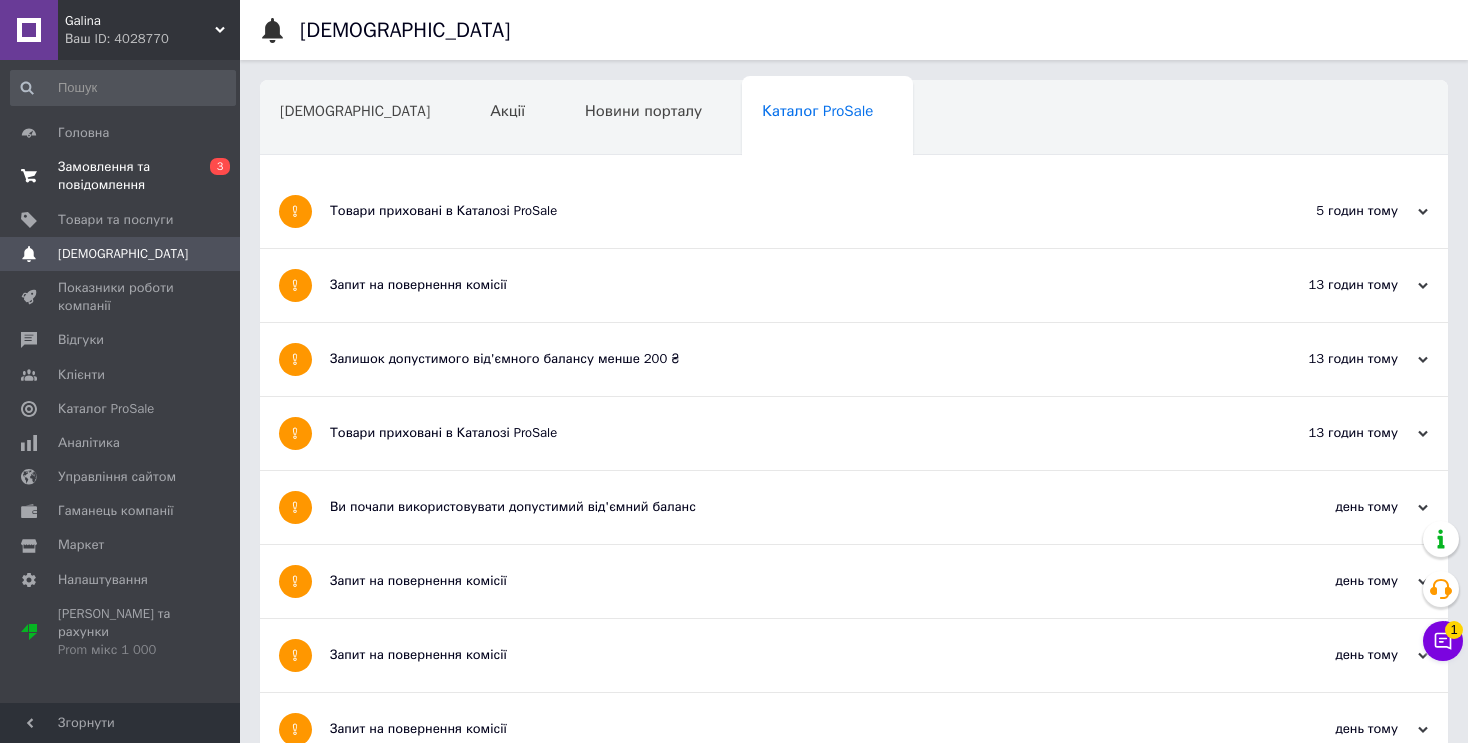 click on "Замовлення та повідомлення" at bounding box center [121, 176] 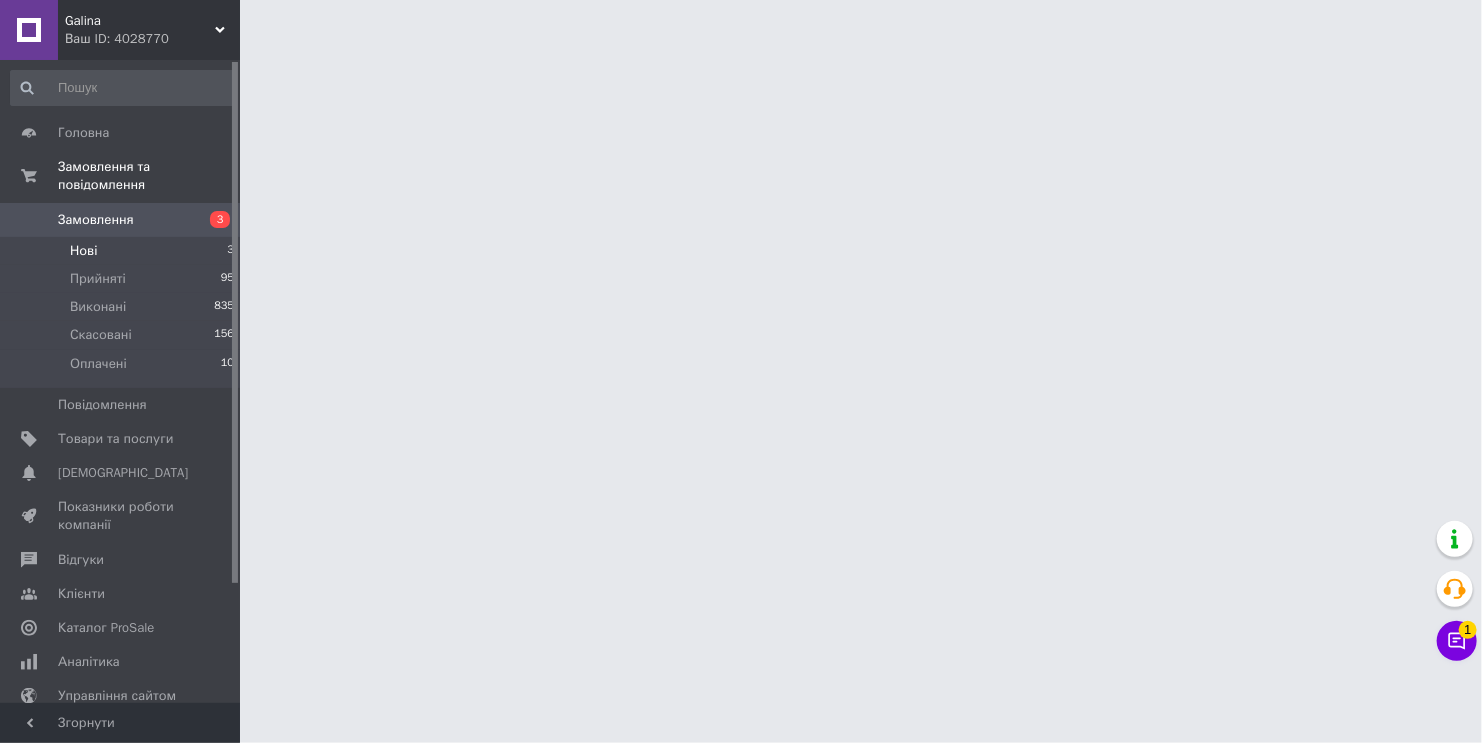 click on "Нові 3" at bounding box center [123, 251] 